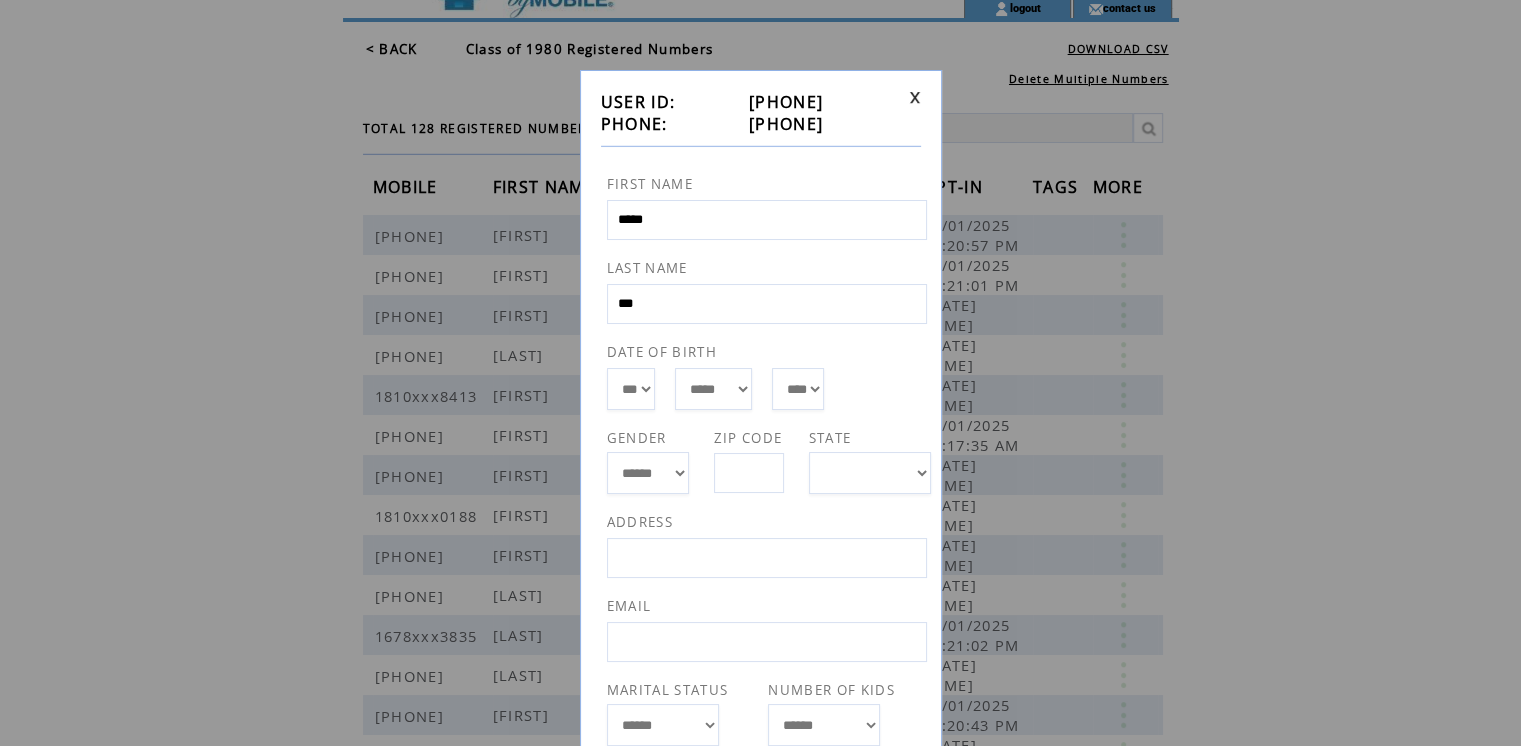 scroll, scrollTop: 53, scrollLeft: 0, axis: vertical 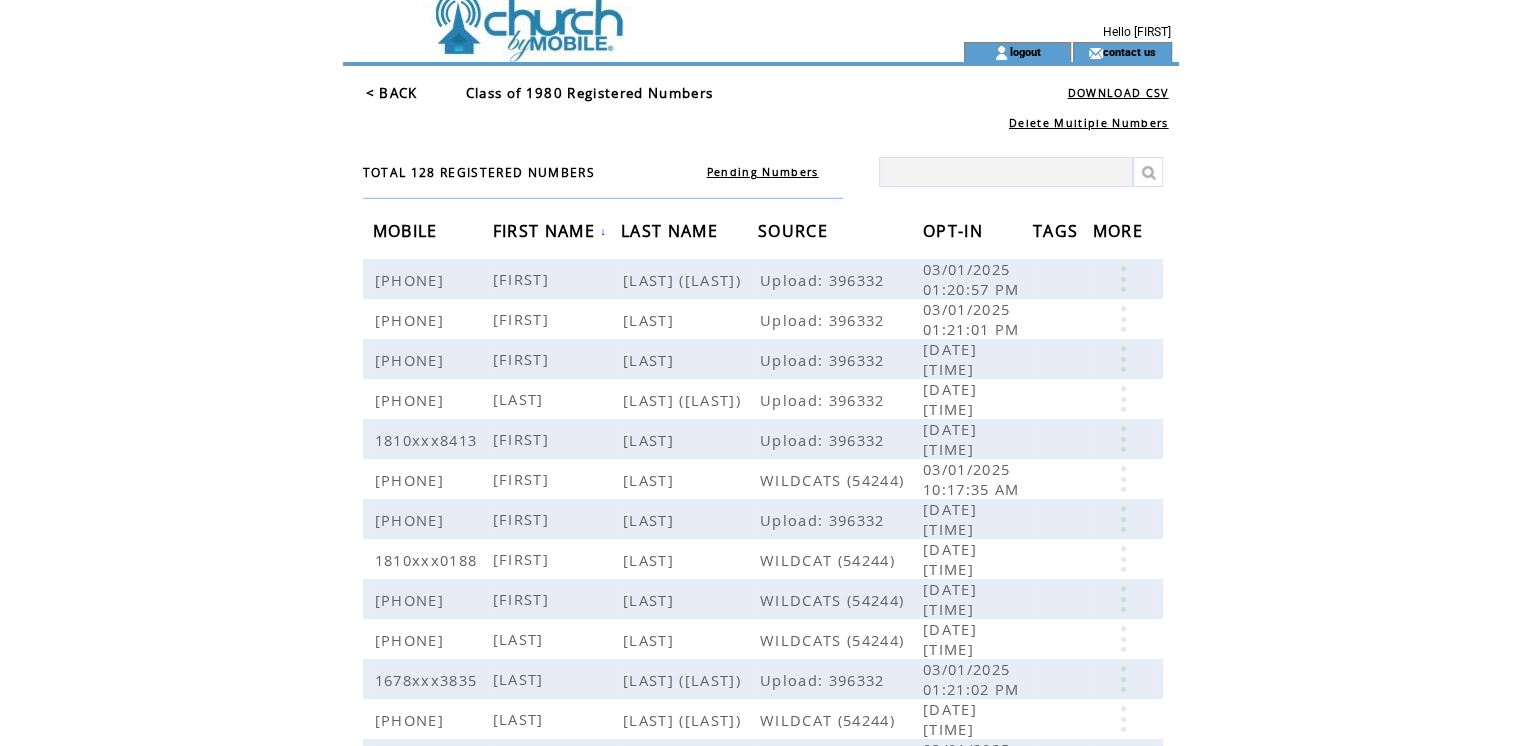 click on "FIRST NAME" at bounding box center [546, 233] 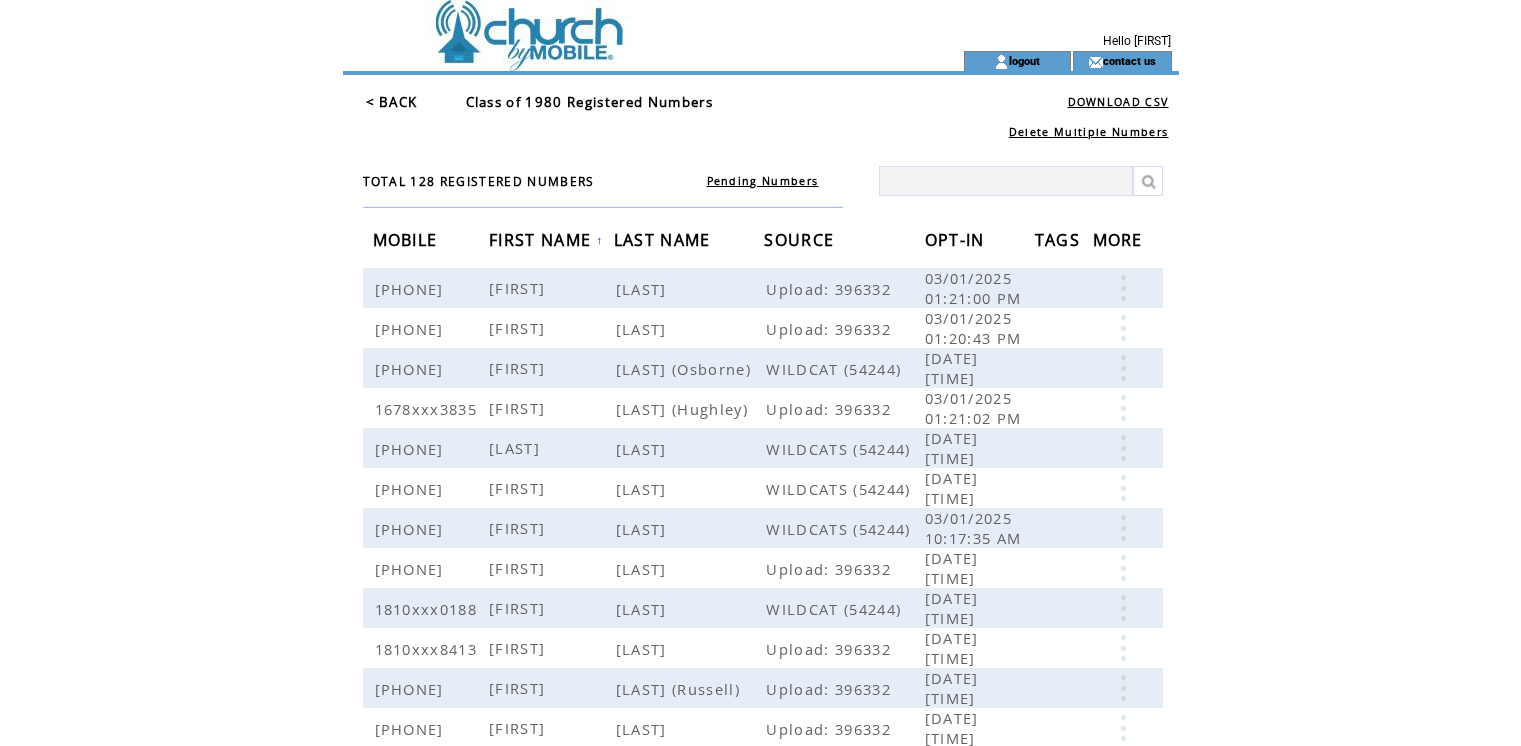 scroll, scrollTop: 0, scrollLeft: 0, axis: both 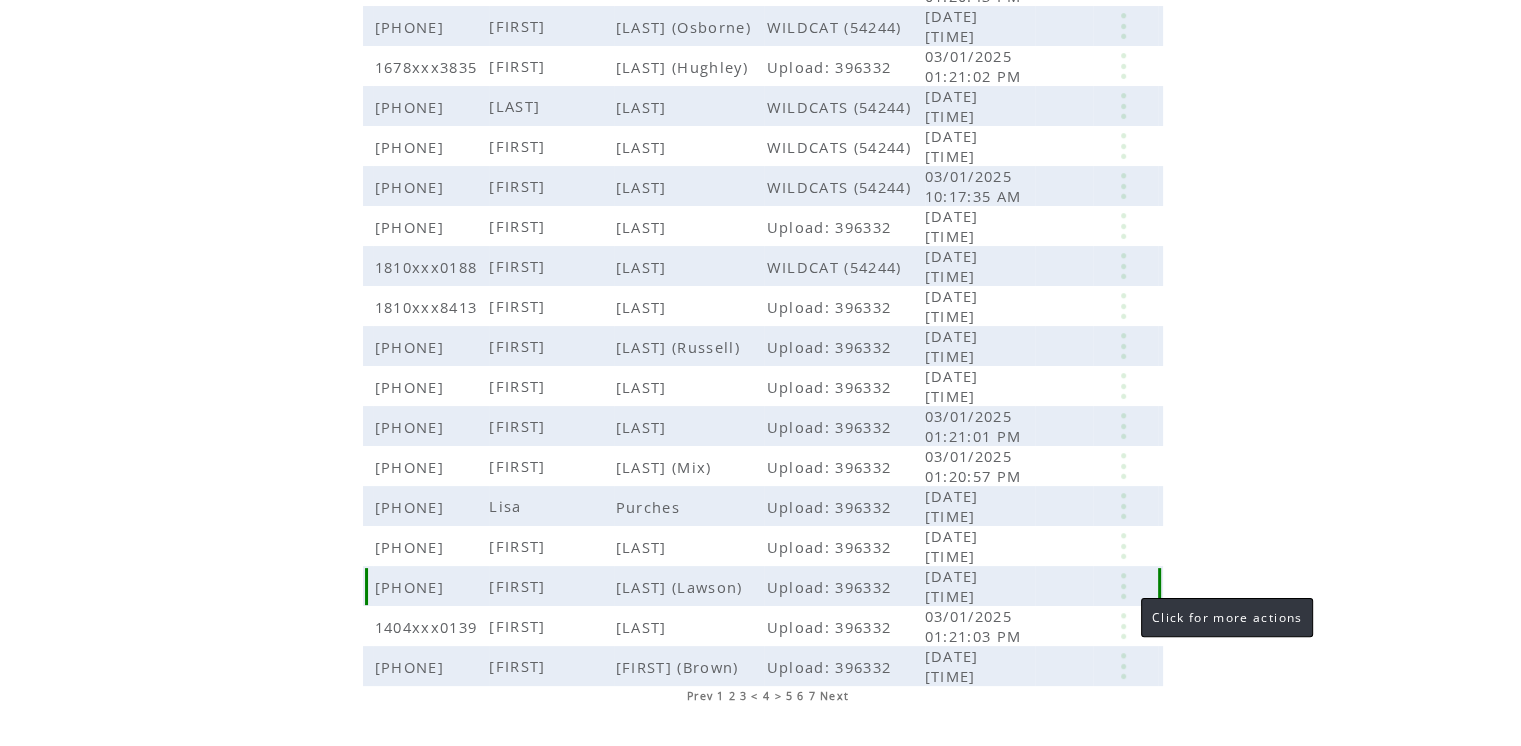 click at bounding box center [1123, 586] 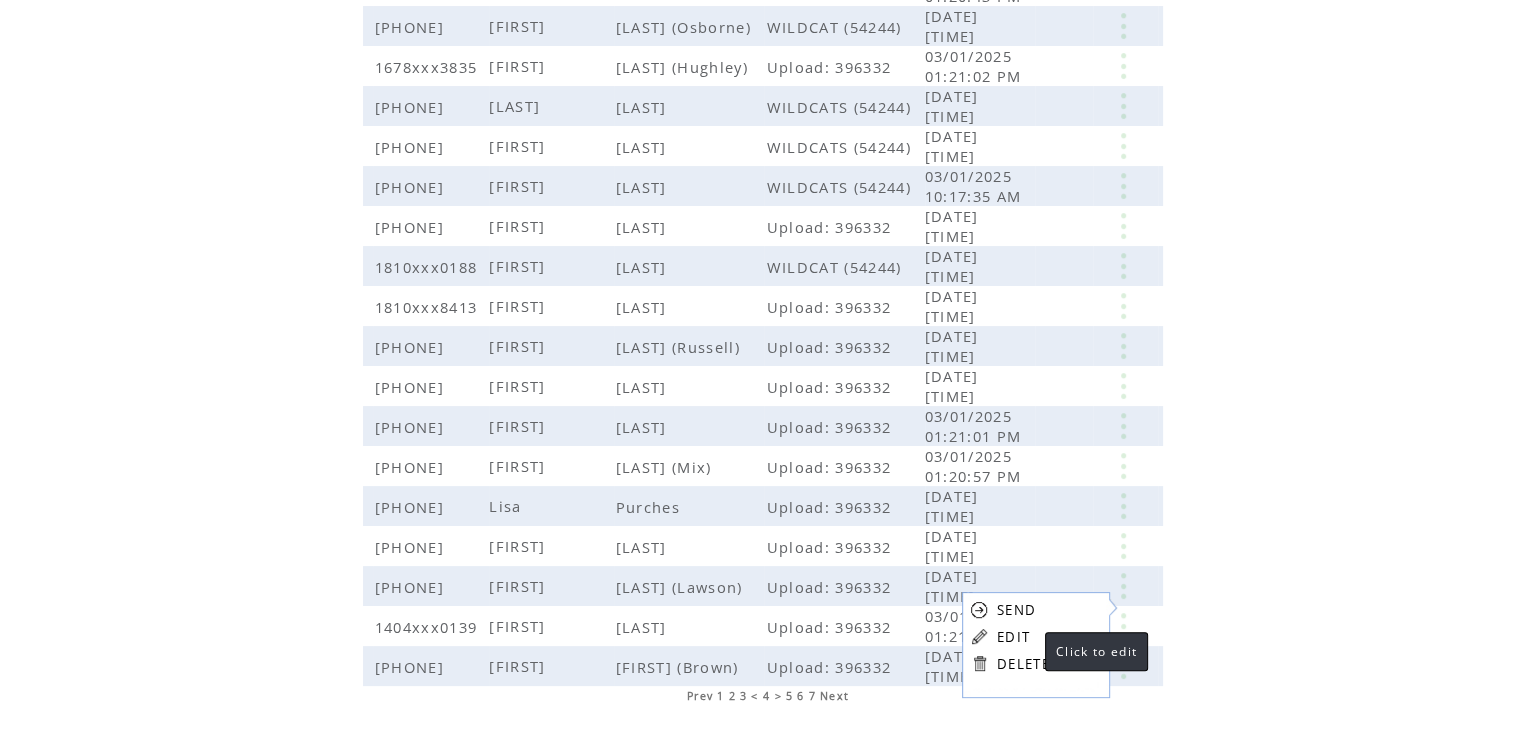click on "EDIT" at bounding box center [1013, 637] 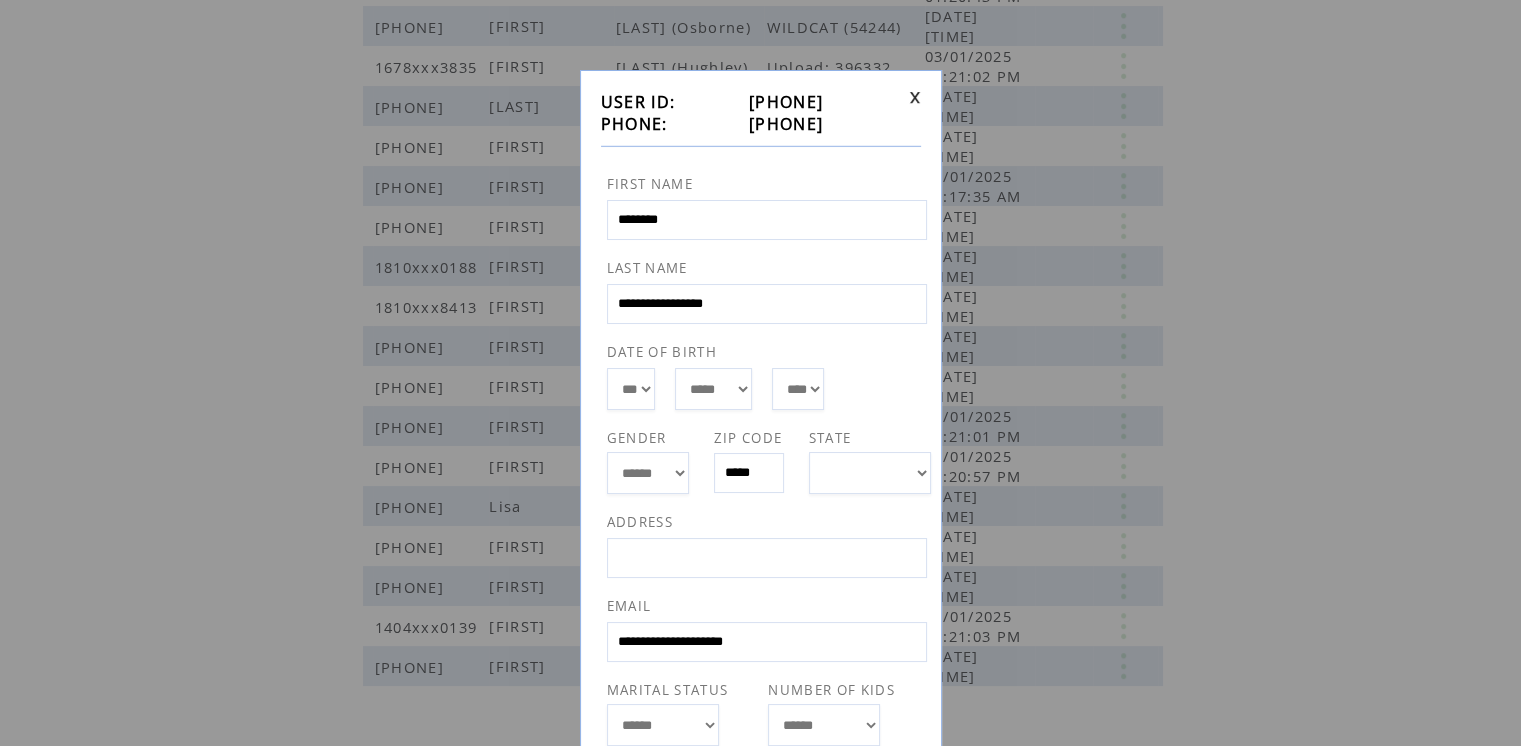 click at bounding box center [915, 97] 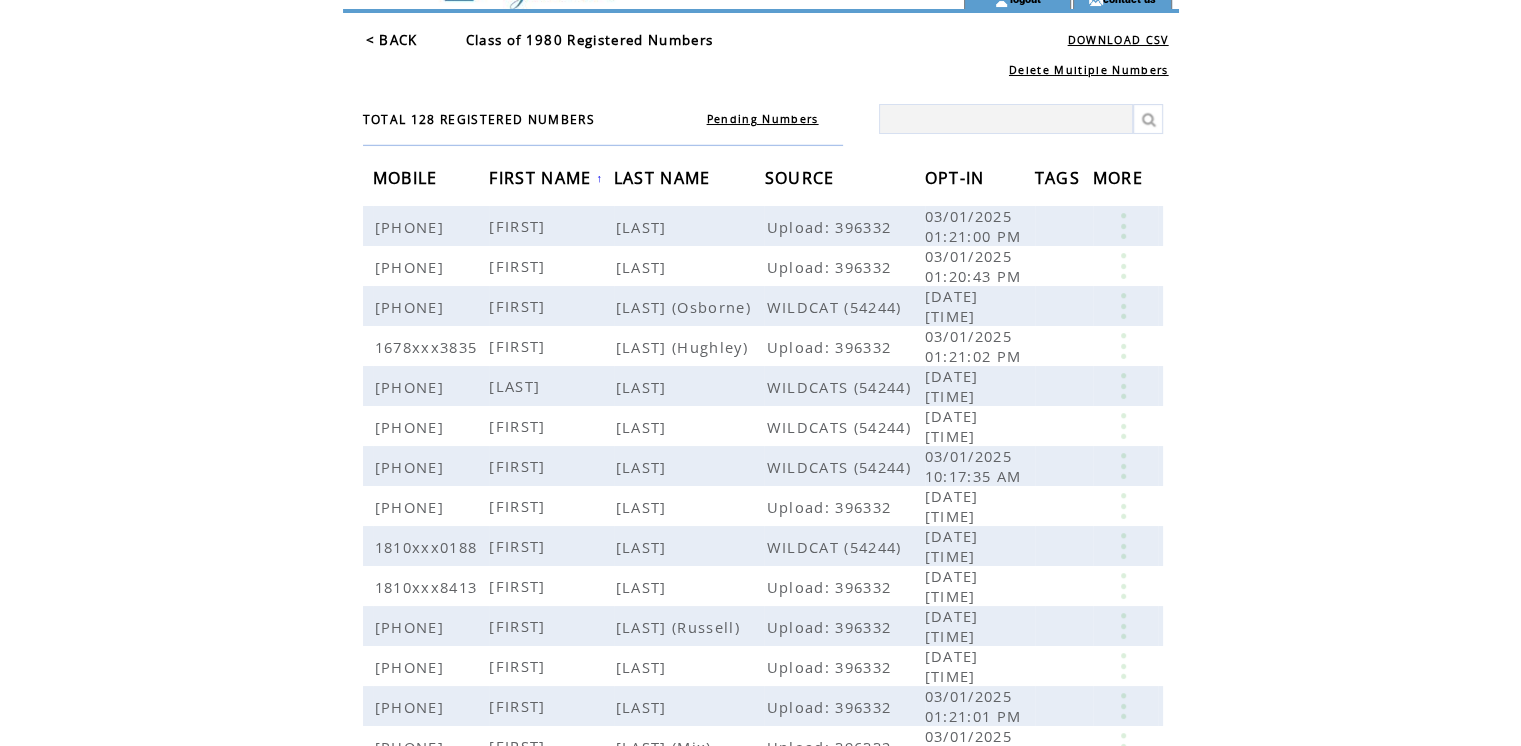 scroll, scrollTop: 0, scrollLeft: 0, axis: both 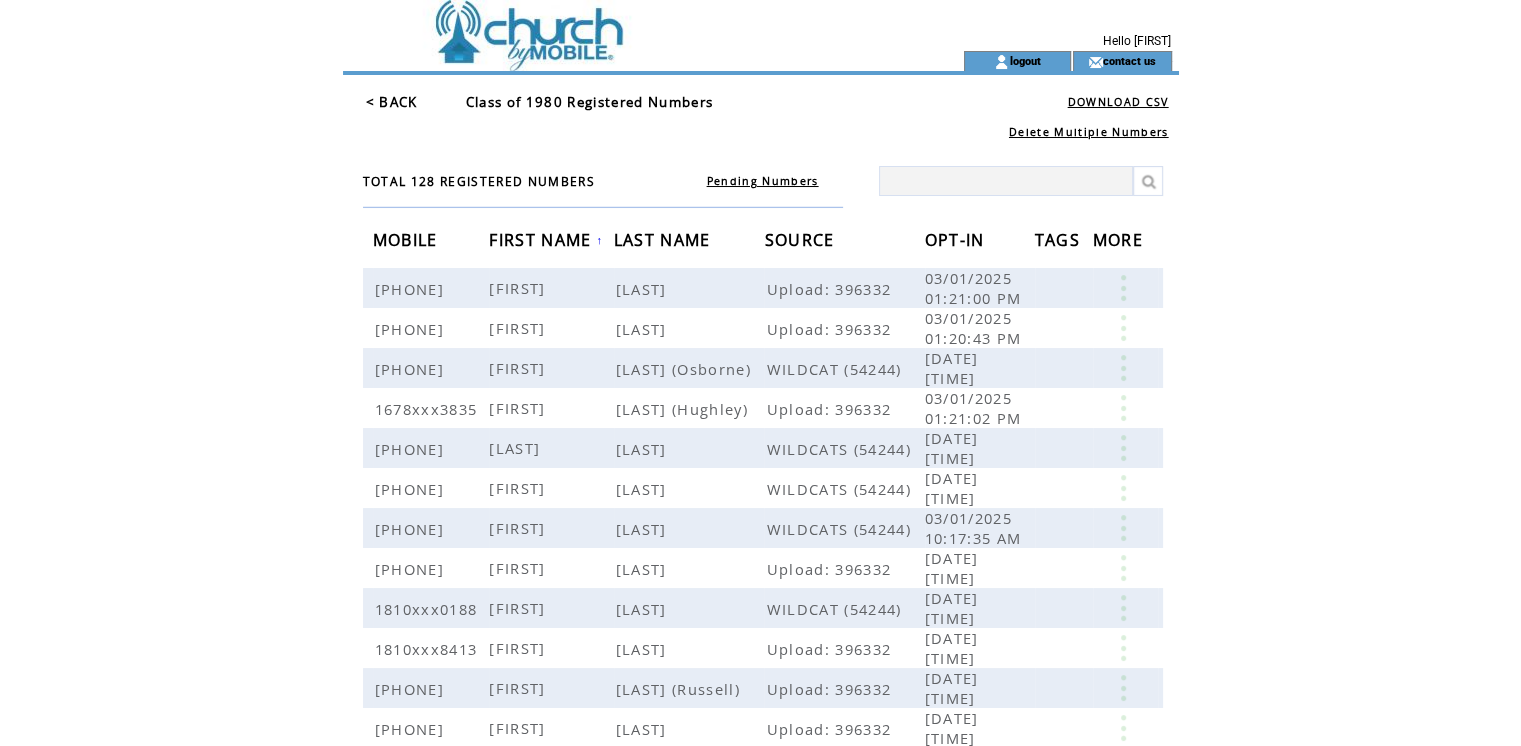click on "**********" 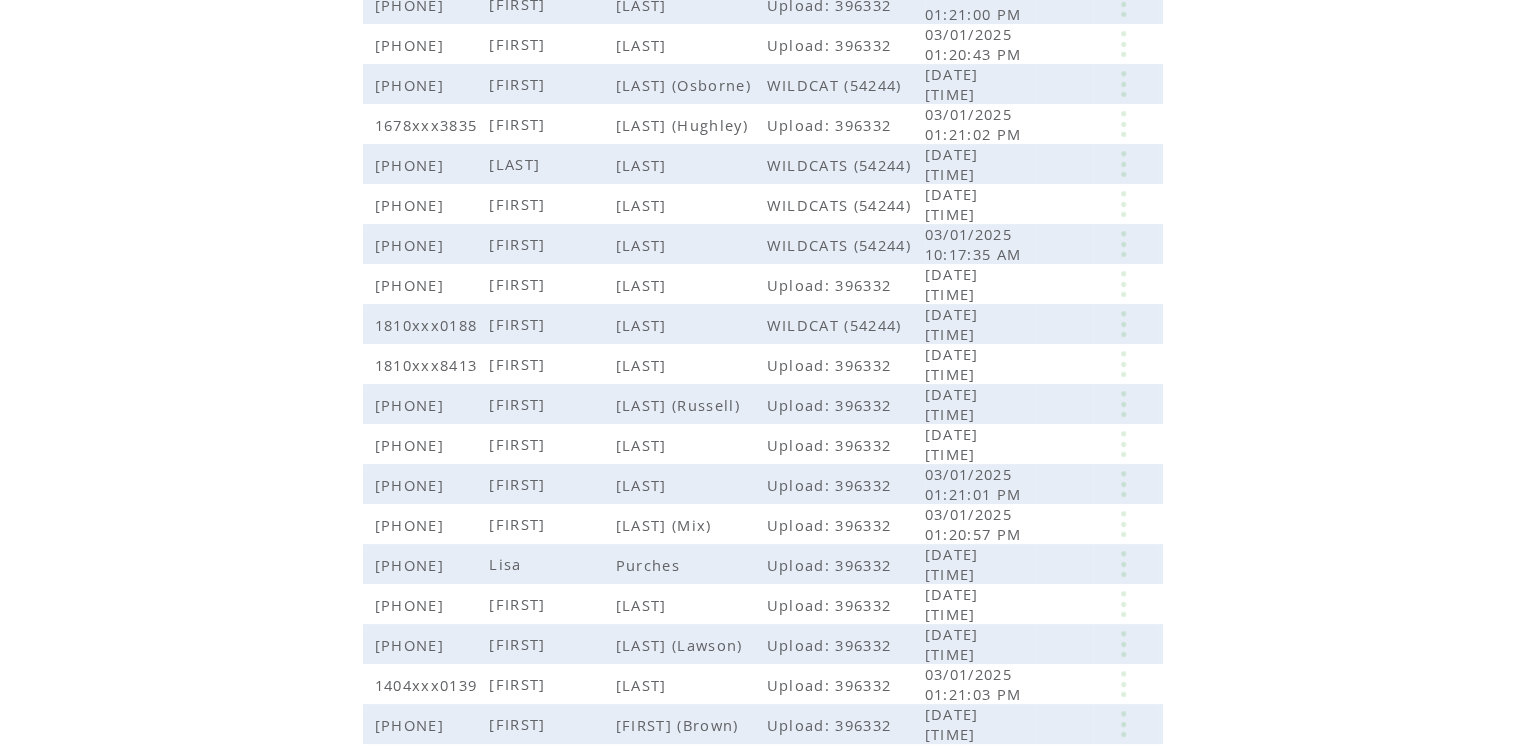 scroll, scrollTop: 410, scrollLeft: 0, axis: vertical 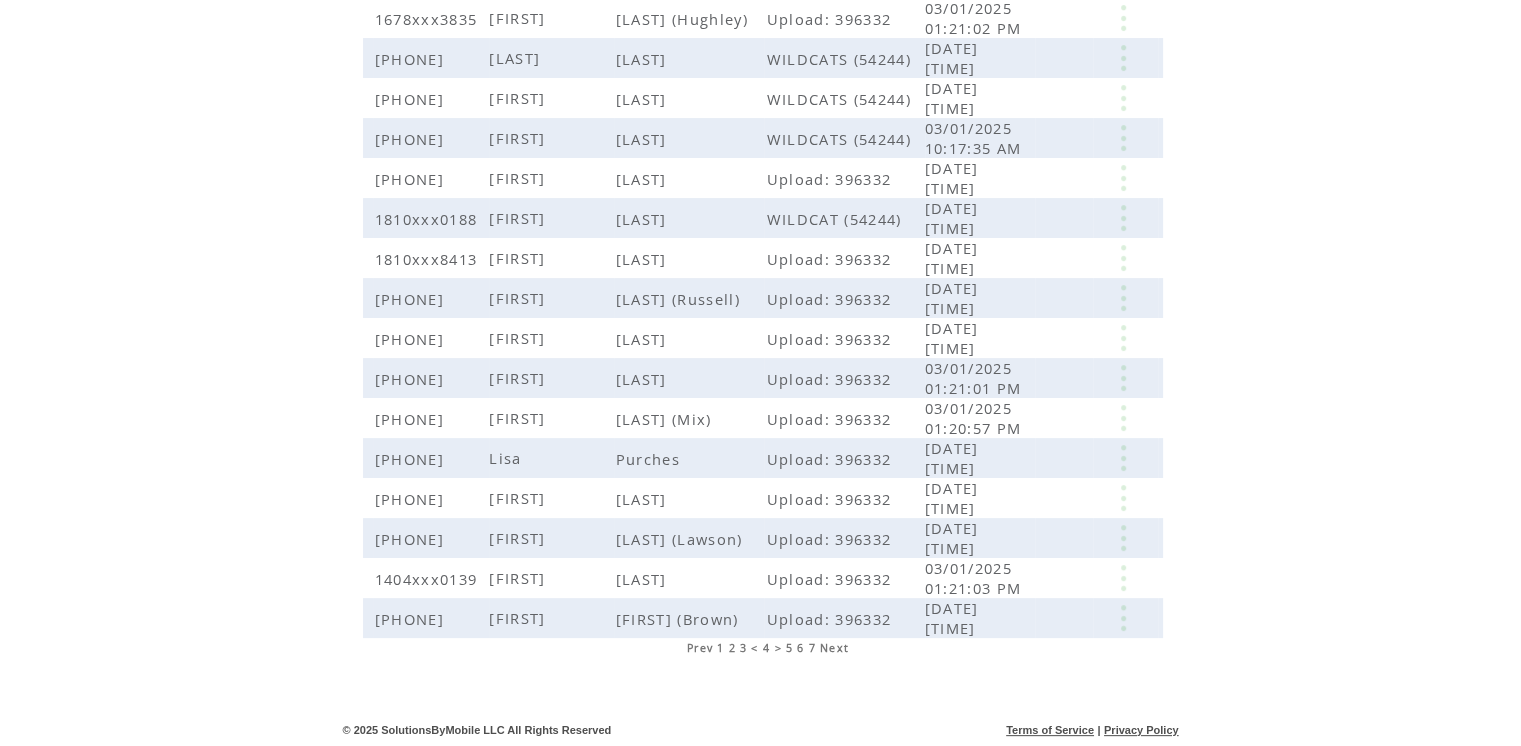 click on "5" at bounding box center (789, 648) 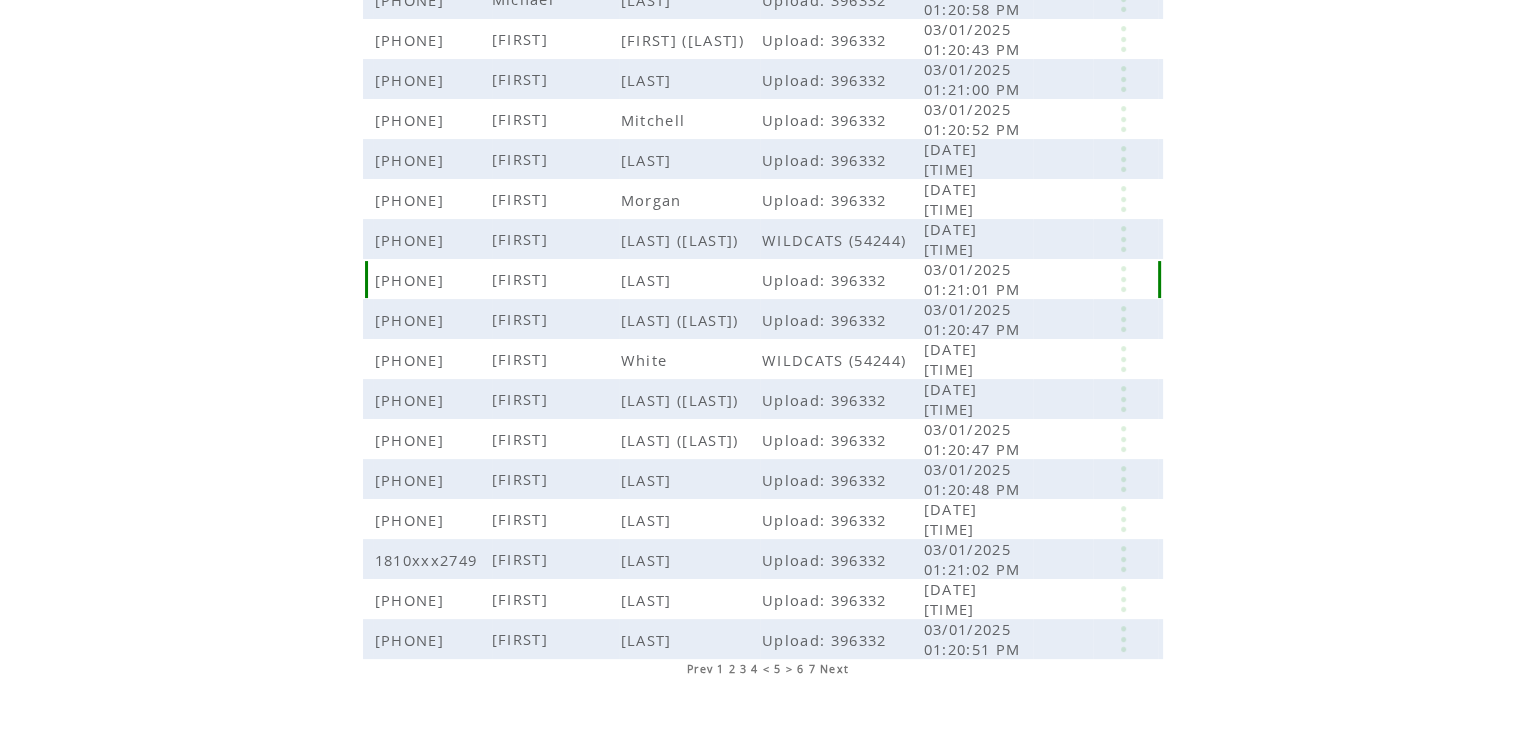 scroll, scrollTop: 390, scrollLeft: 0, axis: vertical 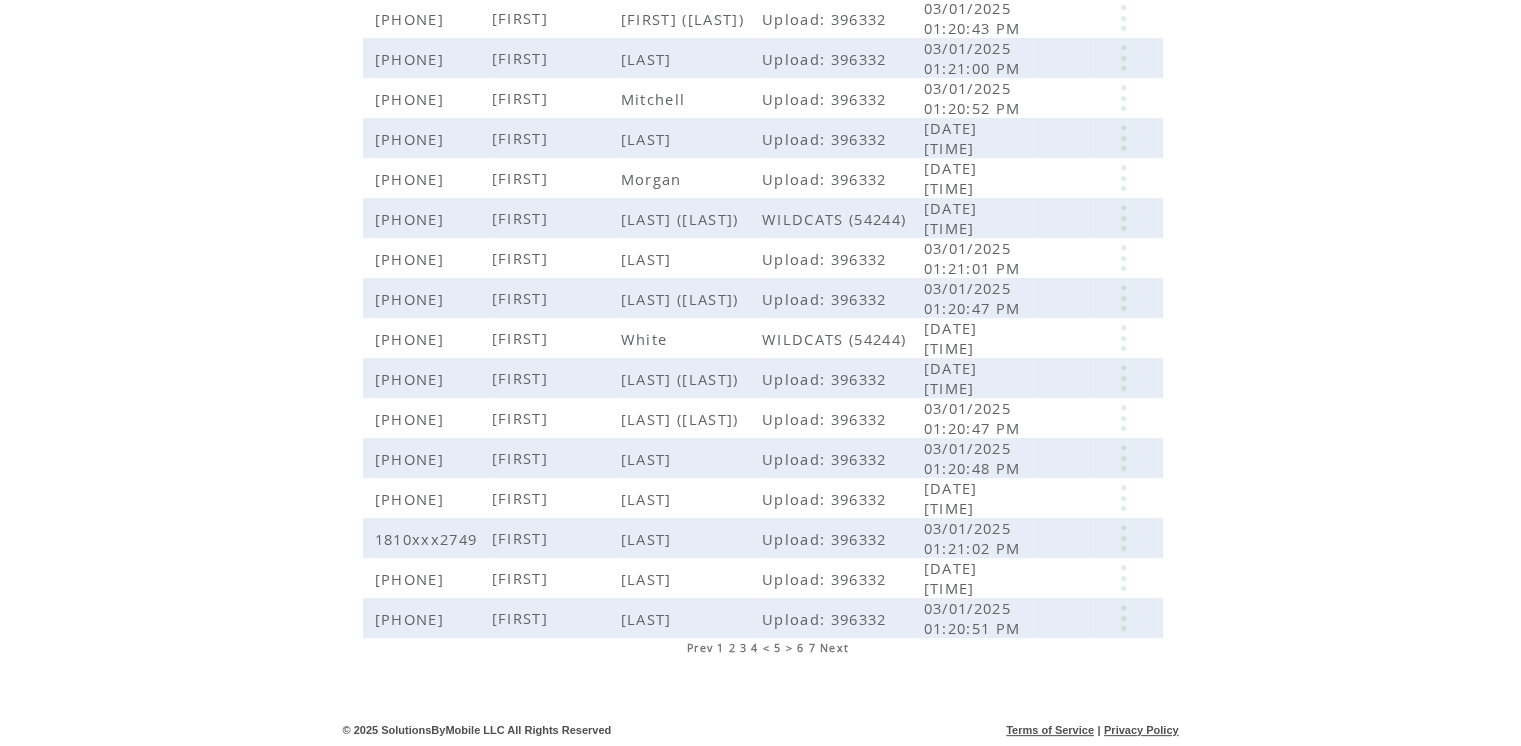click on "6" at bounding box center [800, 648] 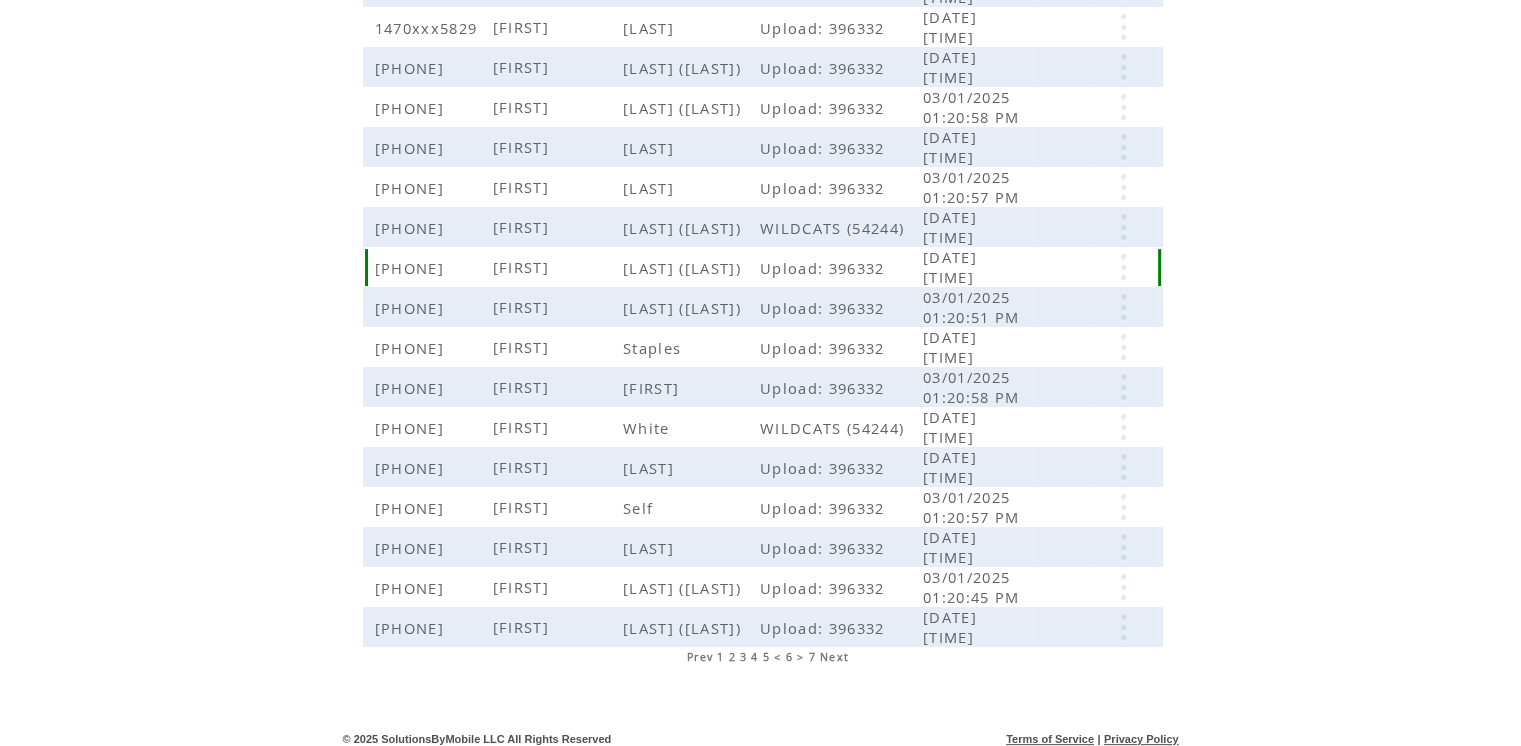 scroll, scrollTop: 390, scrollLeft: 0, axis: vertical 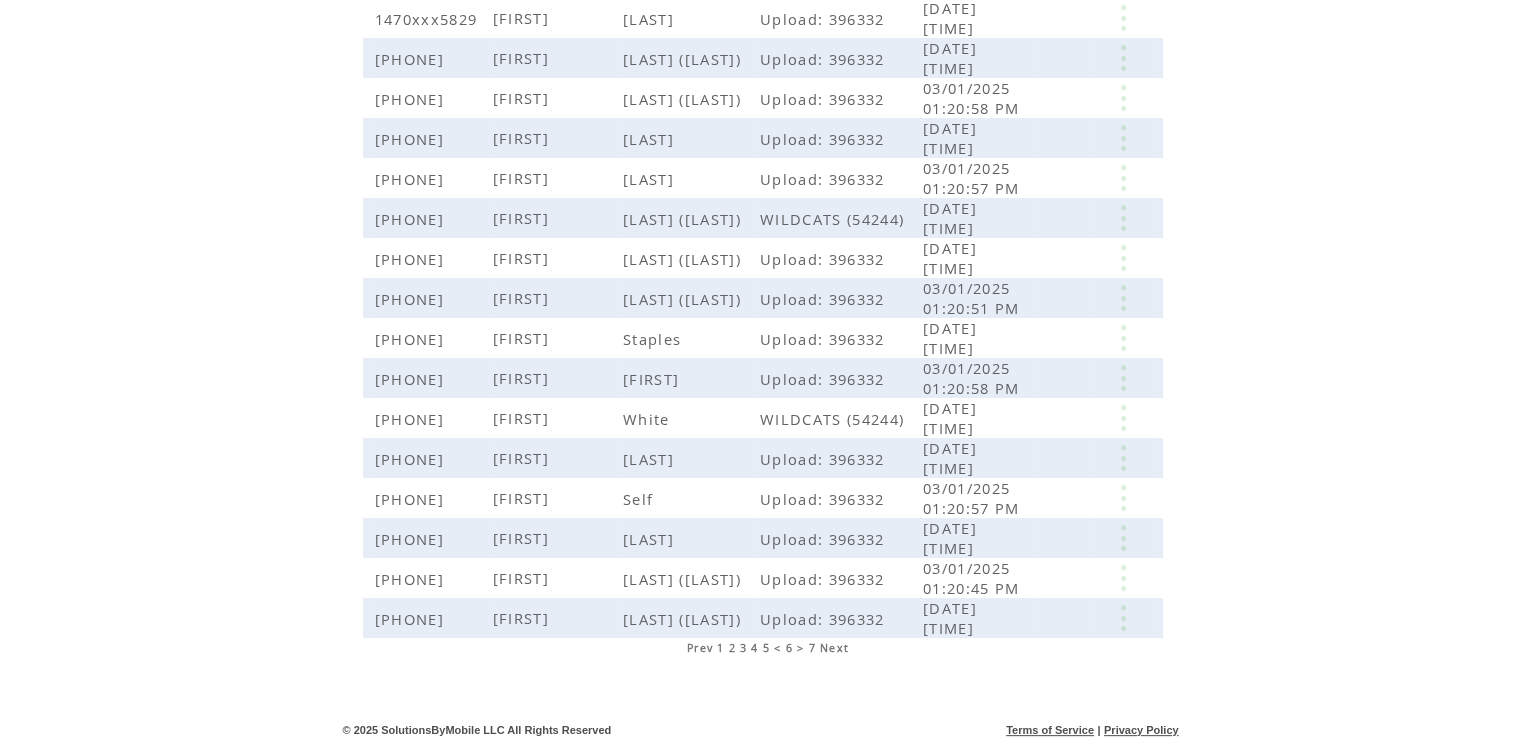 click on "5" at bounding box center (766, 648) 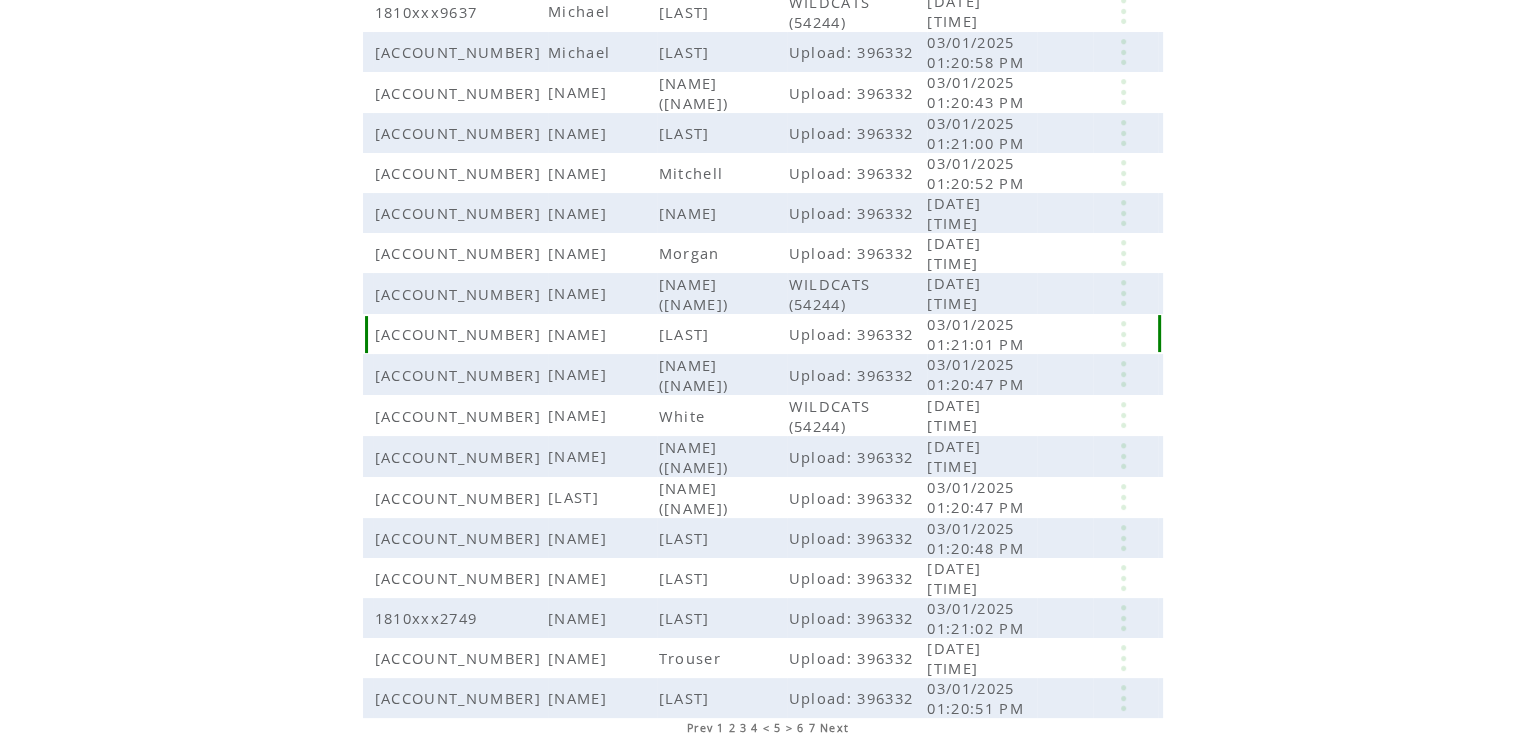 scroll, scrollTop: 338, scrollLeft: 0, axis: vertical 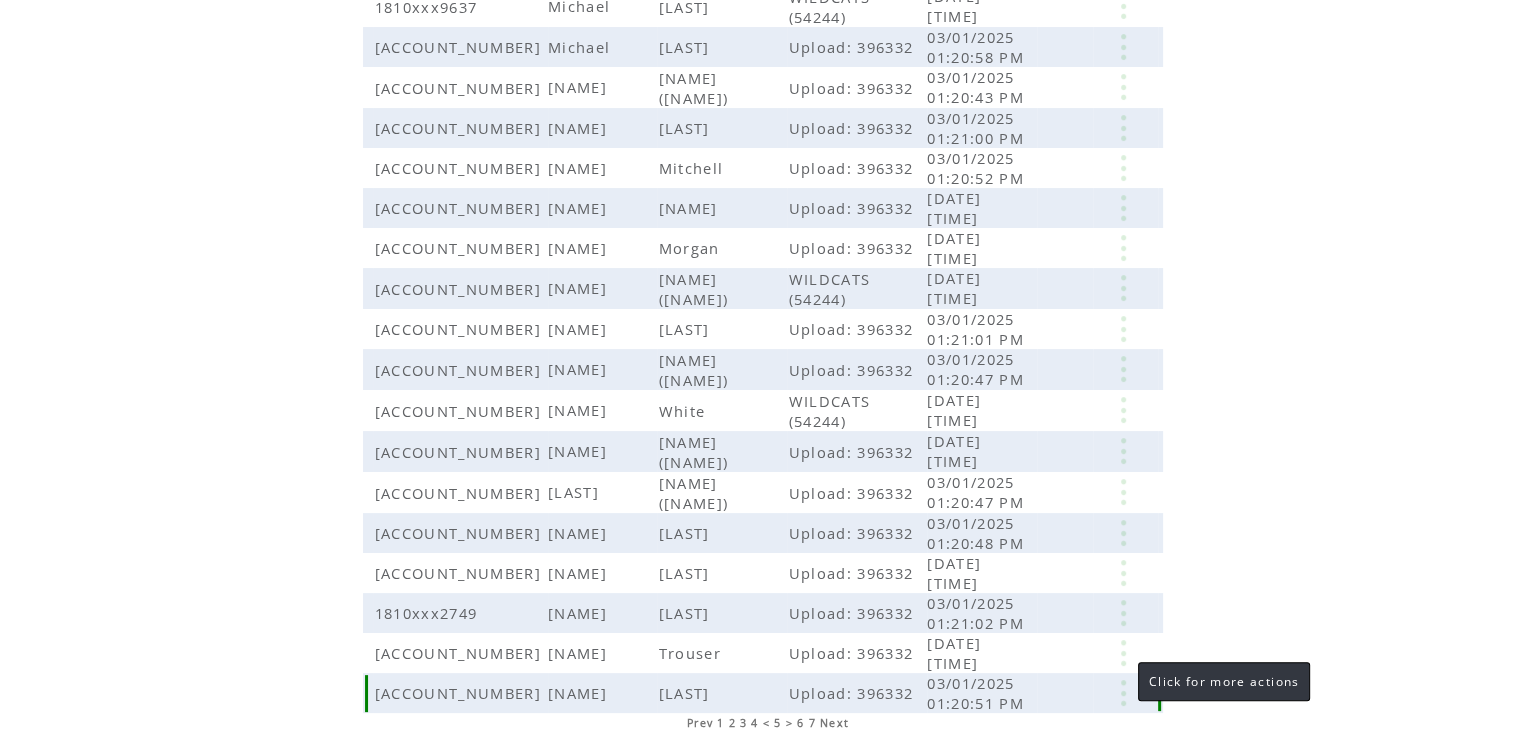click at bounding box center [1123, 693] 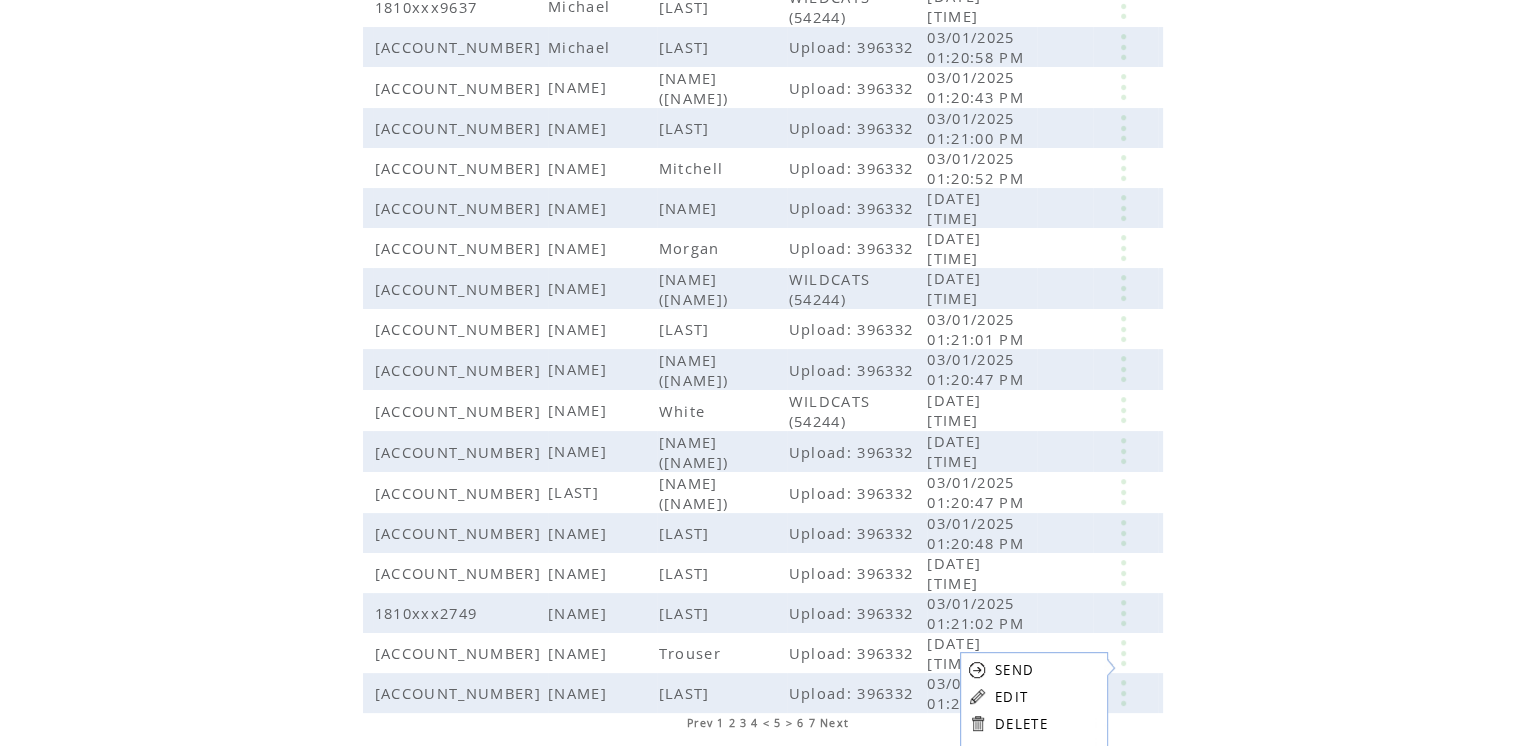 click on "EDIT" at bounding box center (1011, 697) 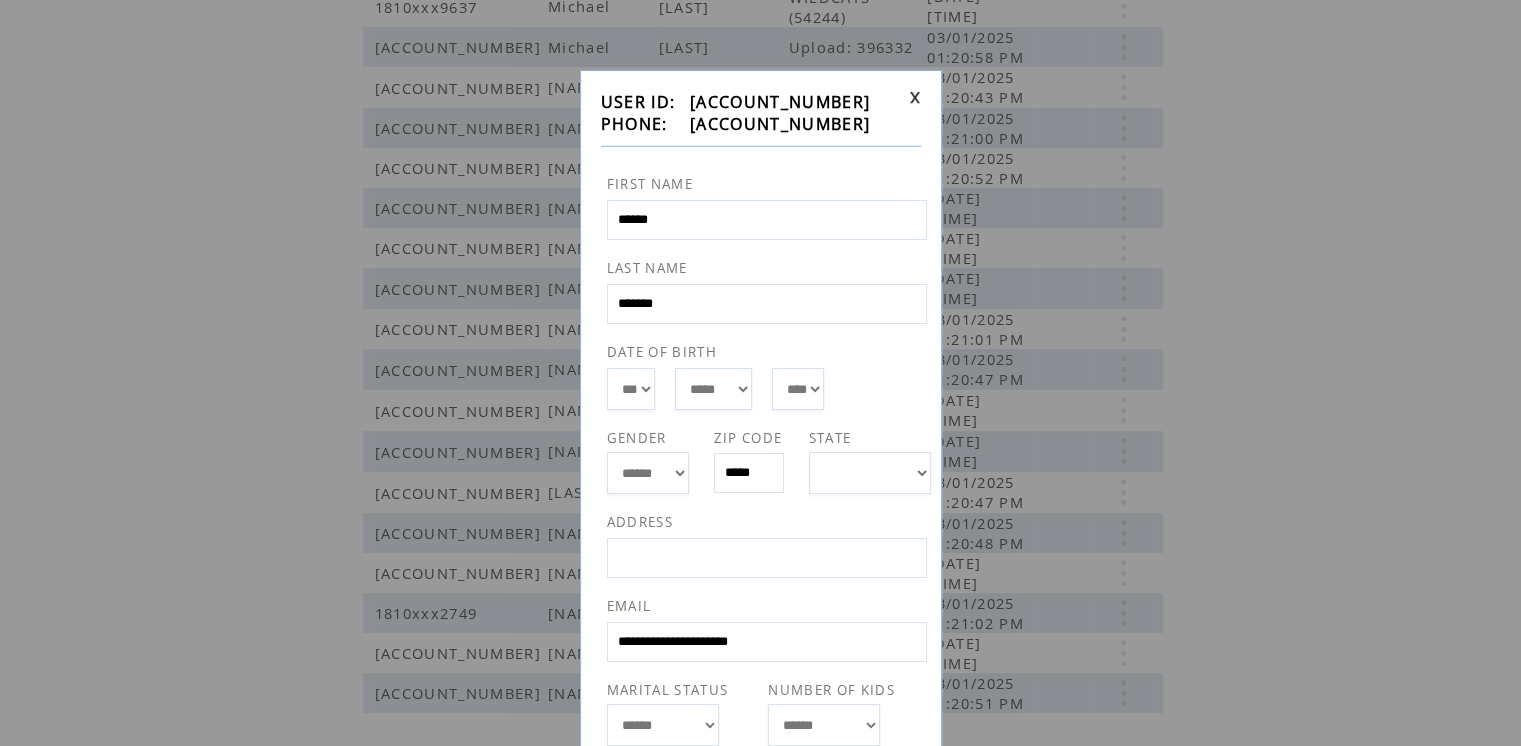 scroll, scrollTop: 148, scrollLeft: 0, axis: vertical 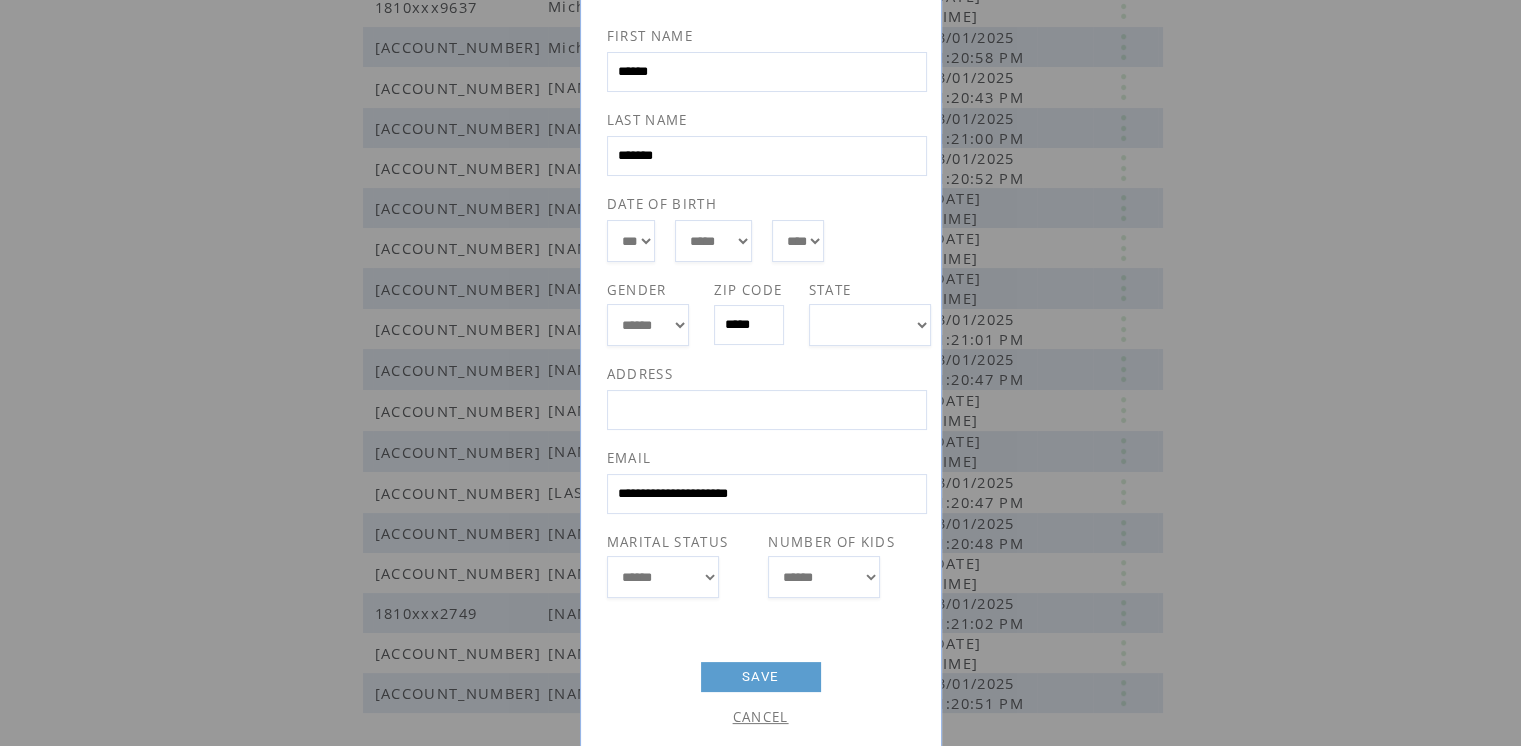click on "CANCEL" at bounding box center (761, 717) 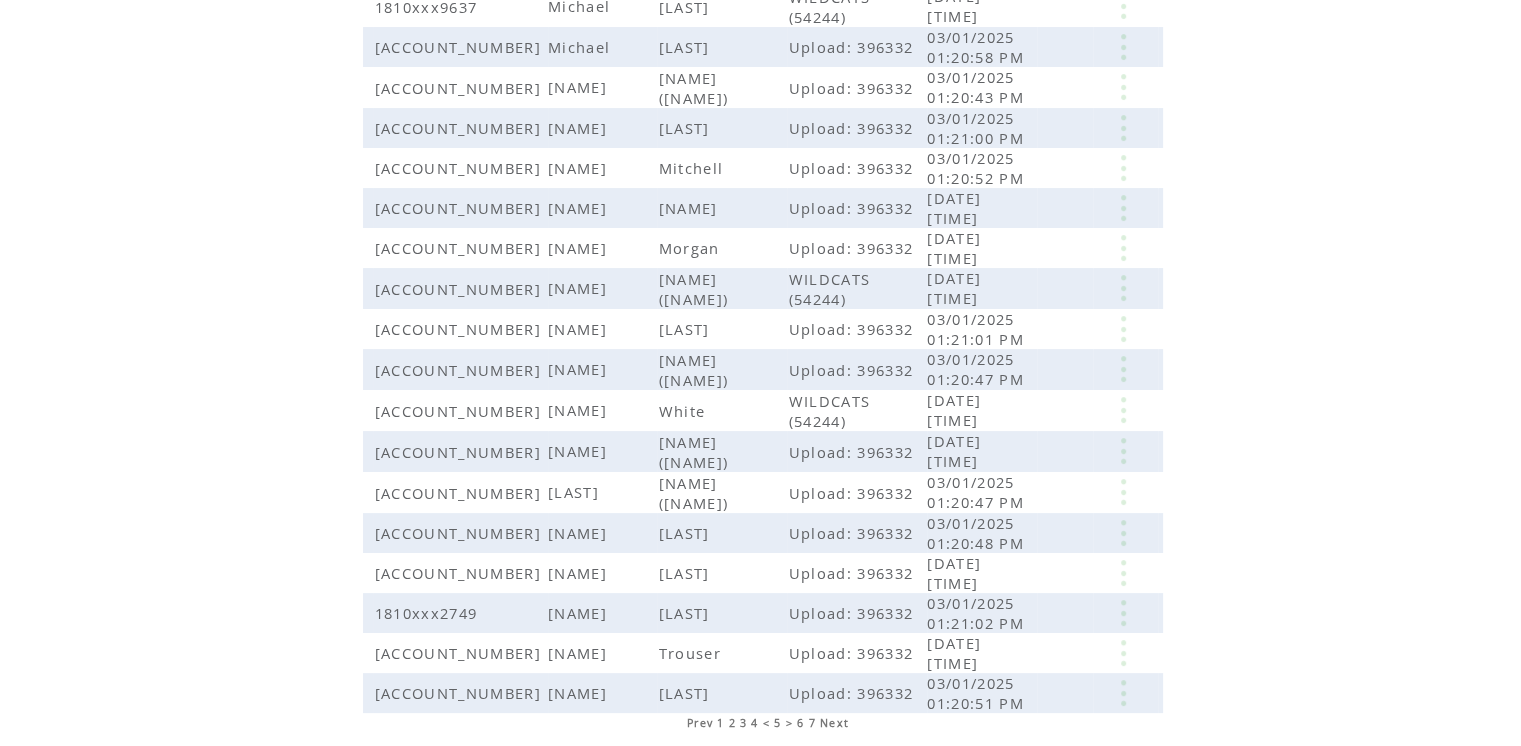 scroll, scrollTop: 0, scrollLeft: 0, axis: both 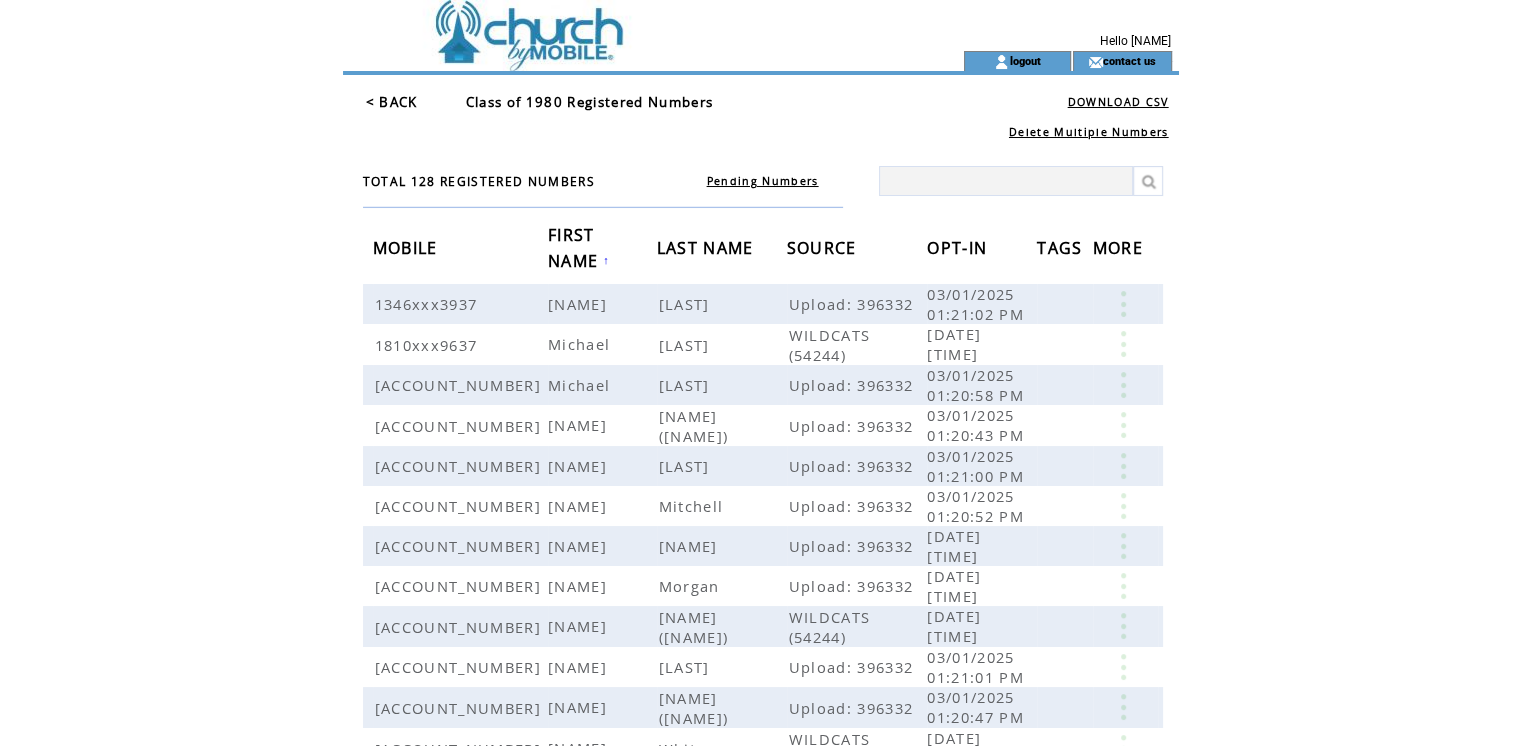 click on "FIRST NAME" at bounding box center [575, 250] 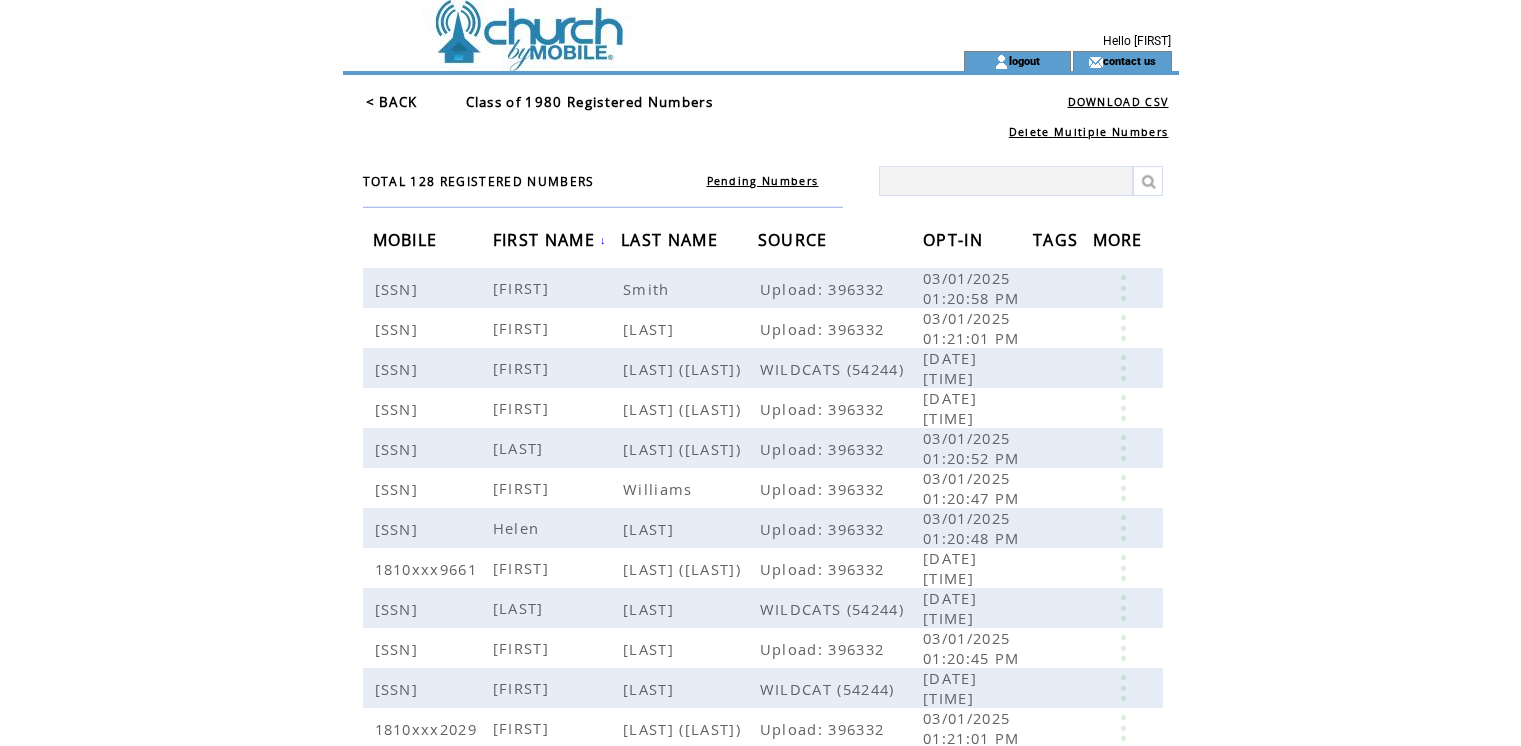 scroll, scrollTop: 0, scrollLeft: 0, axis: both 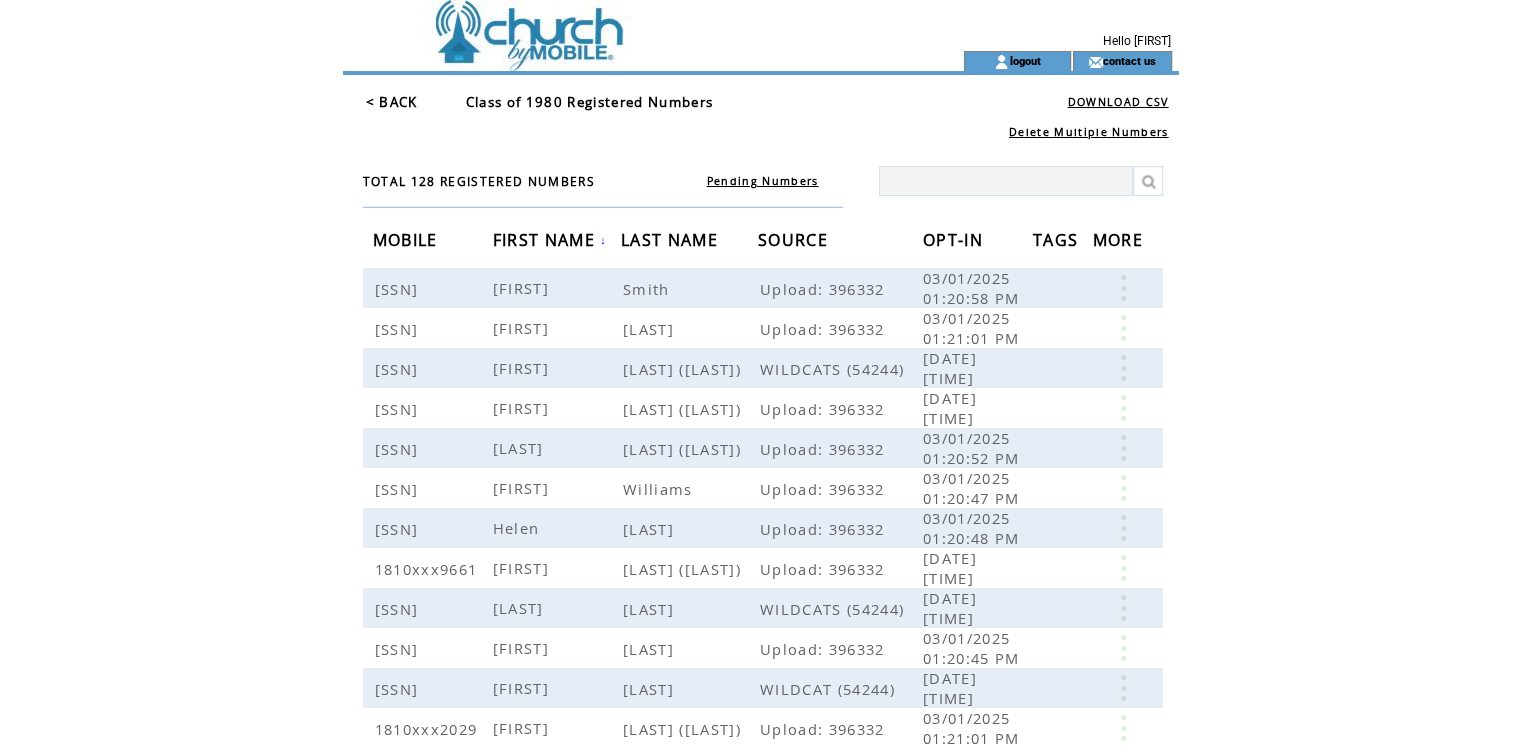 click on "< BACK" at bounding box center [392, 102] 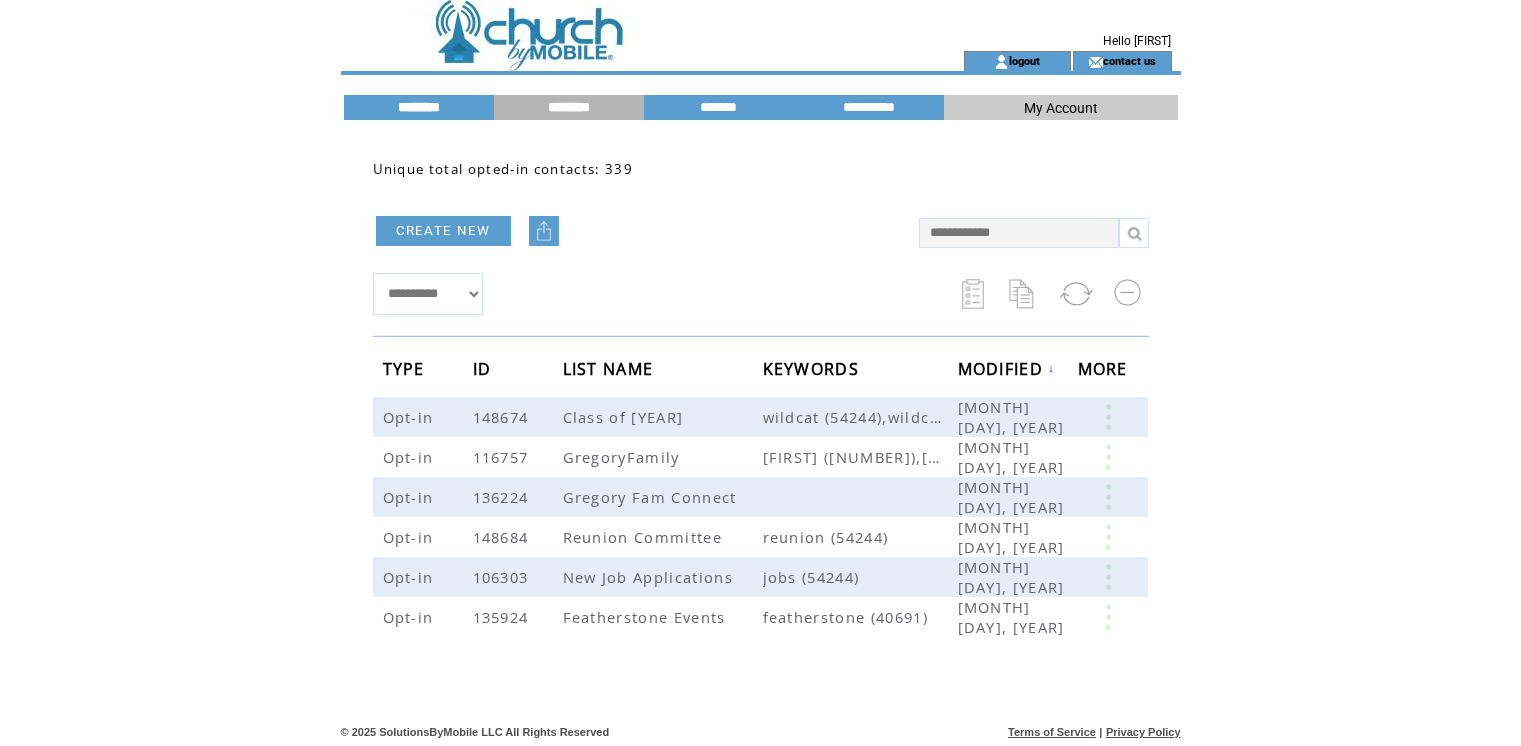 scroll, scrollTop: 0, scrollLeft: 0, axis: both 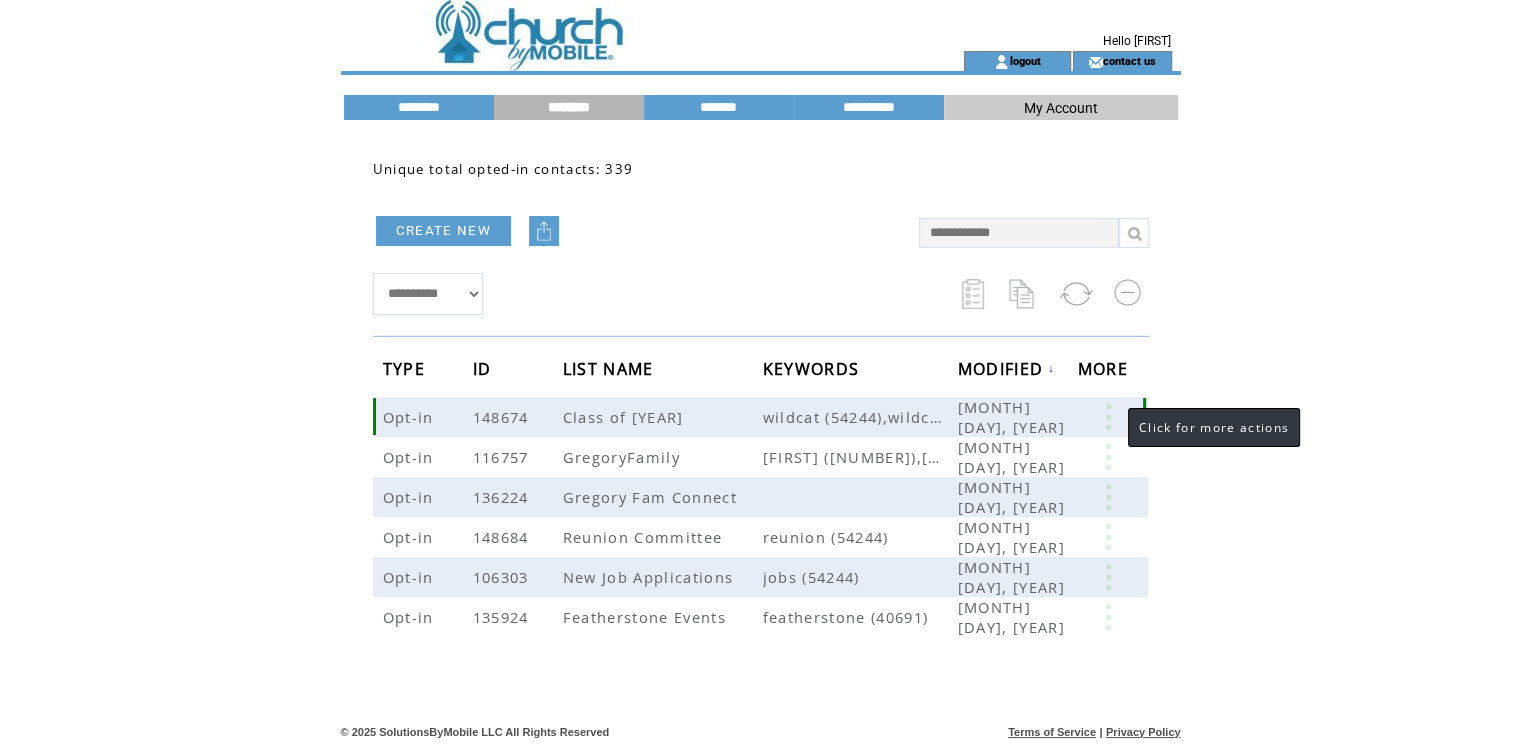 click at bounding box center (1108, 417) 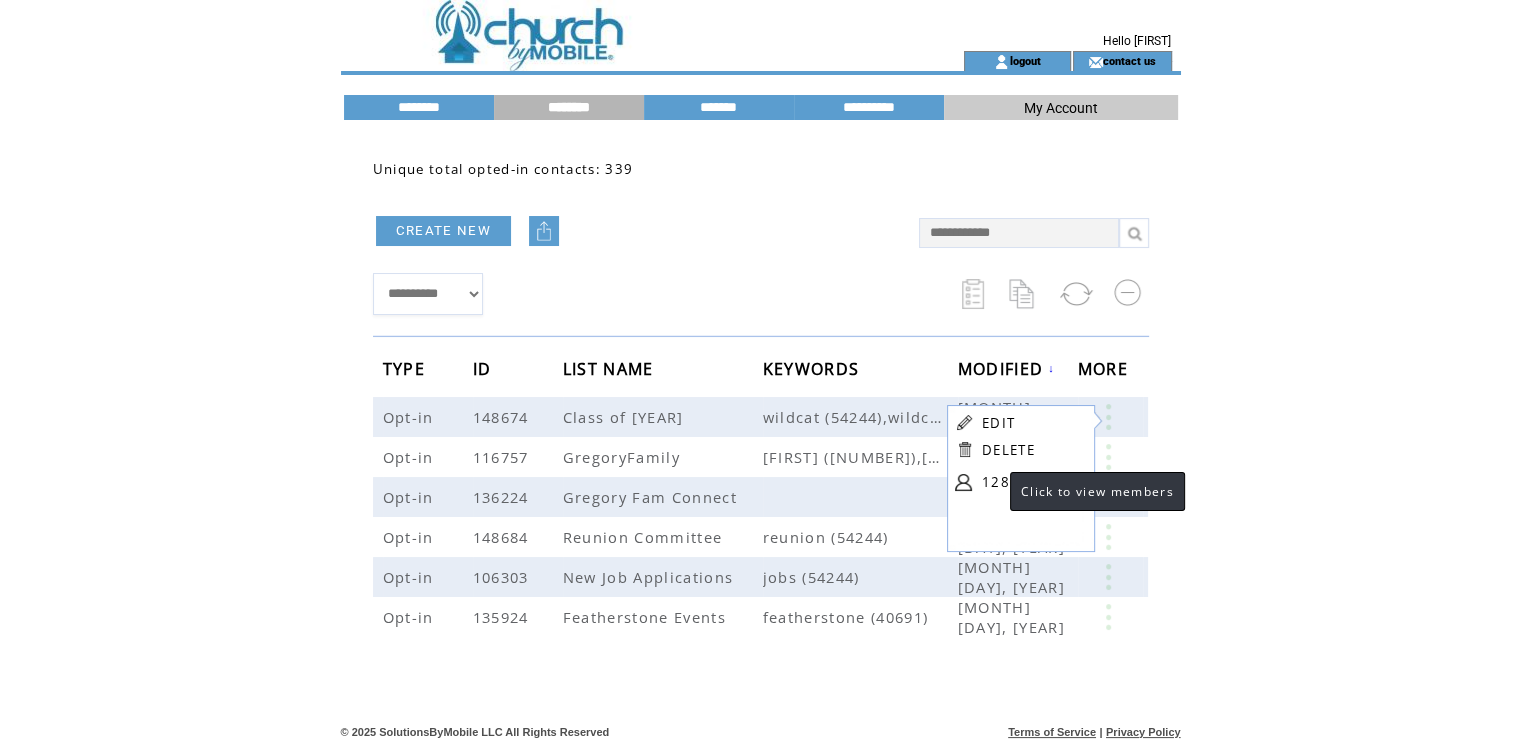 click on "128" at bounding box center (1032, 482) 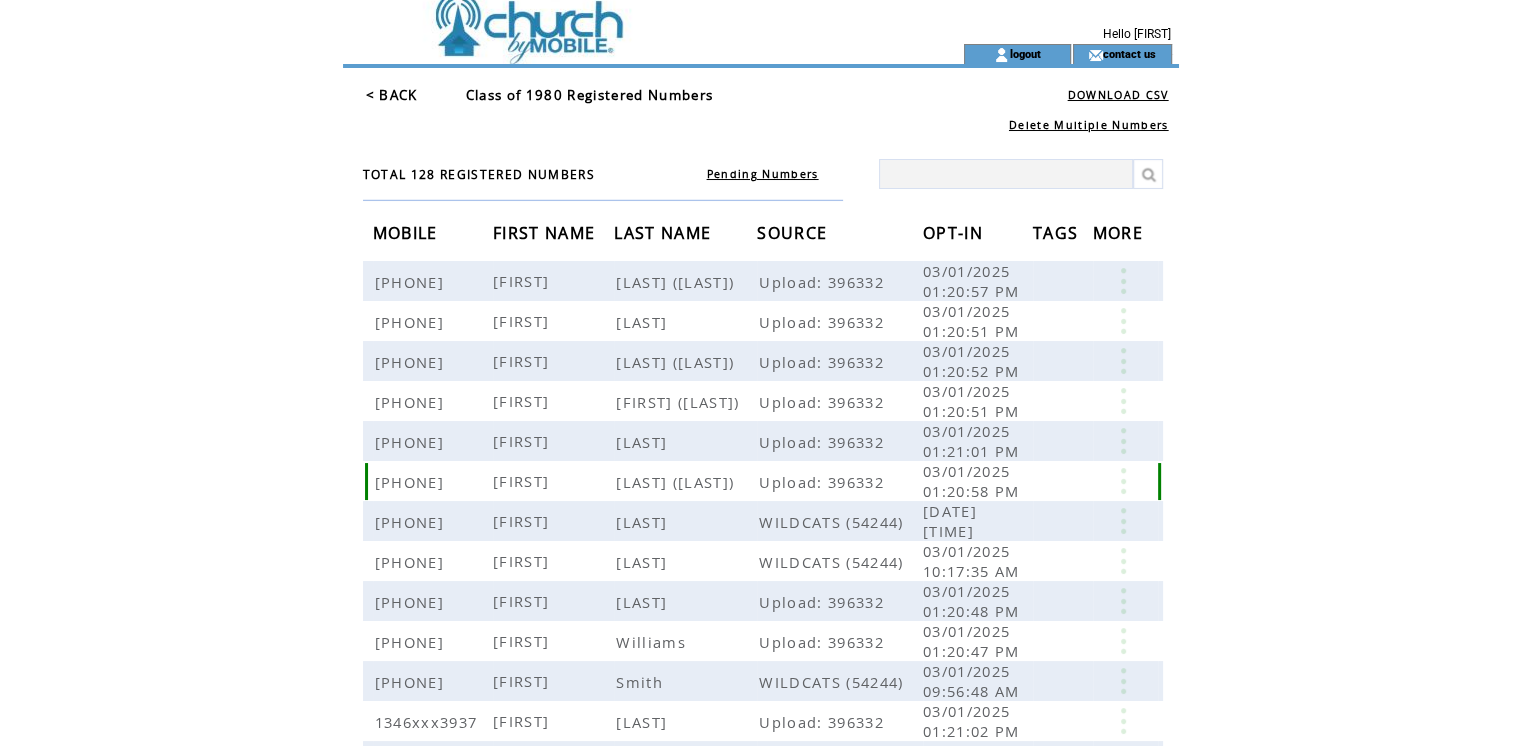 scroll, scrollTop: 0, scrollLeft: 0, axis: both 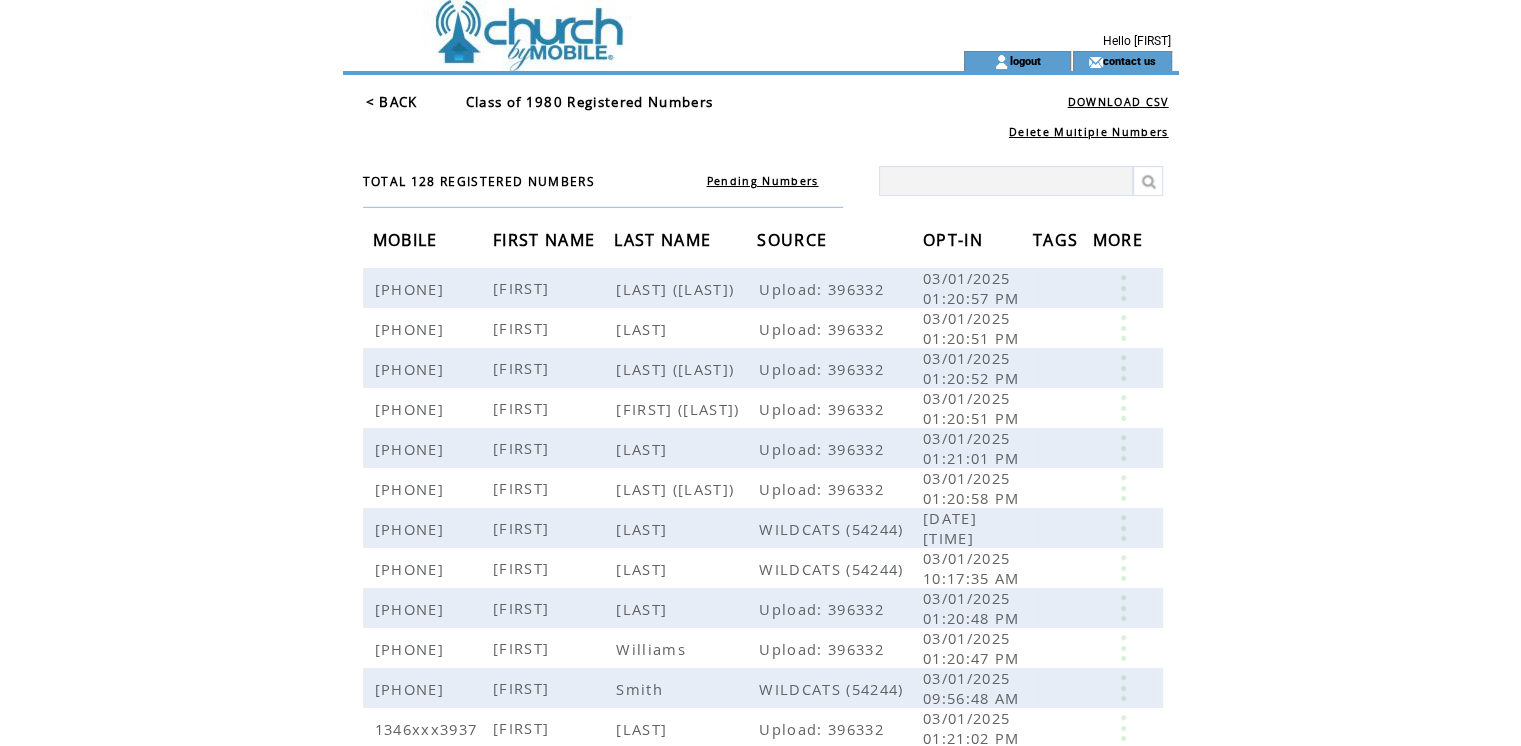 click on "< BACK" at bounding box center [392, 102] 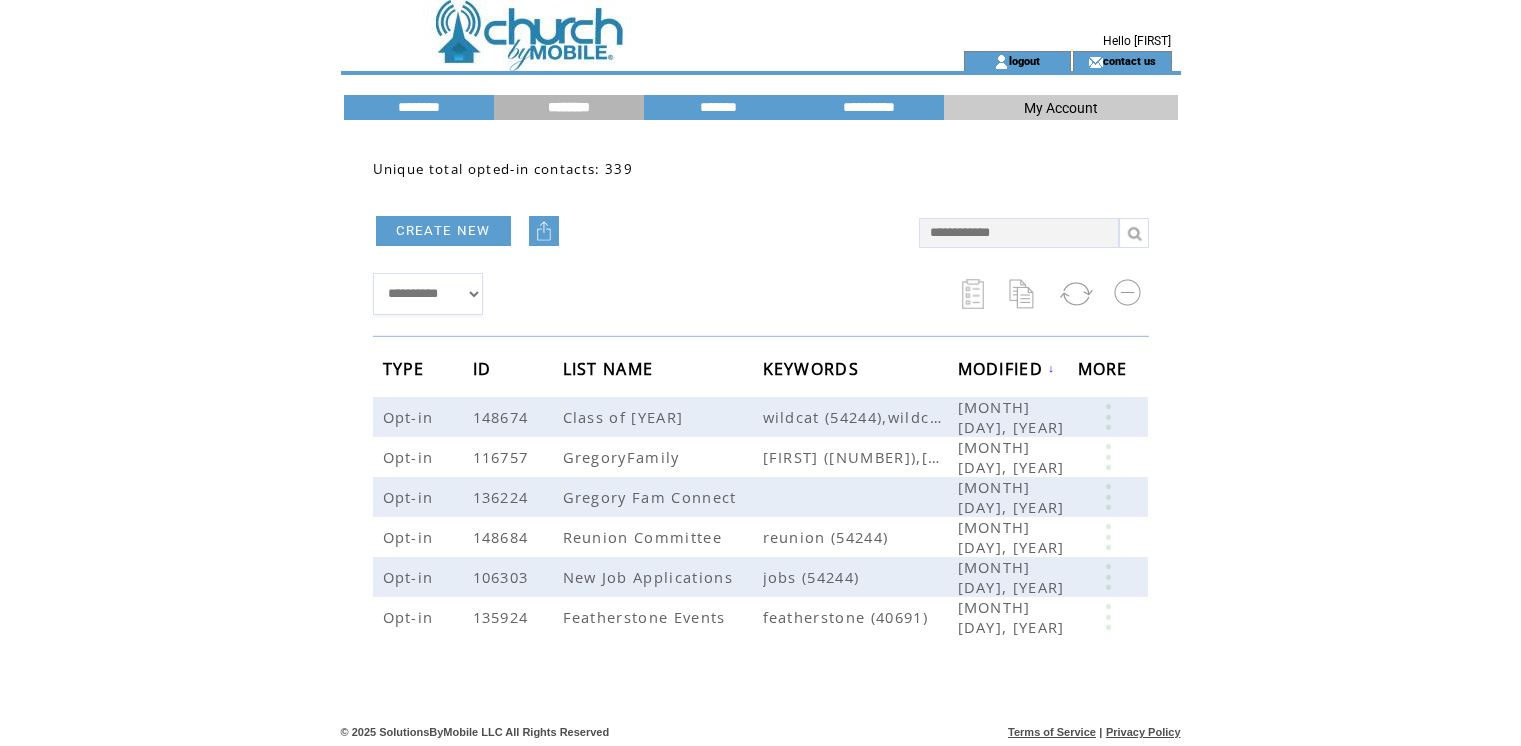 scroll, scrollTop: 0, scrollLeft: 0, axis: both 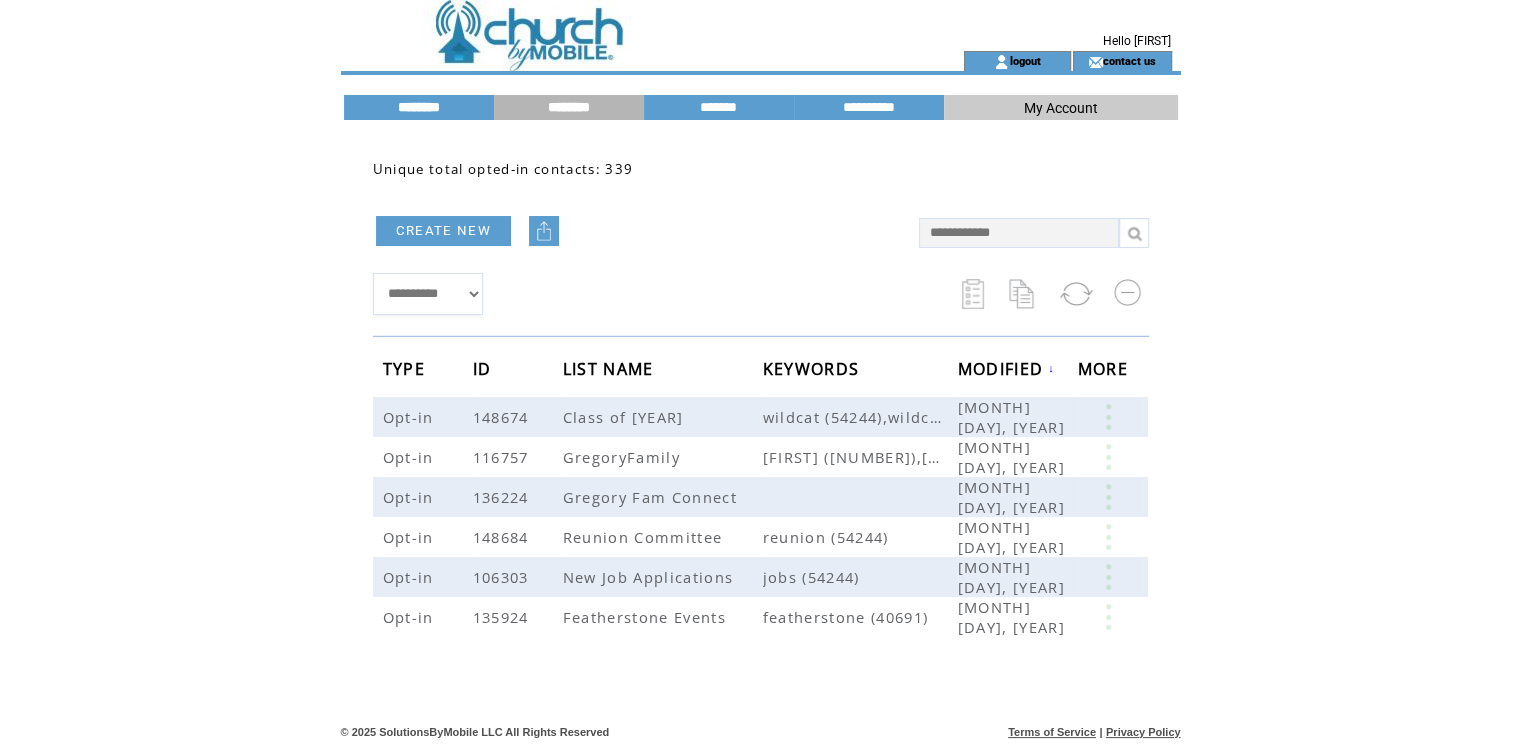 click on "********" at bounding box center (419, 107) 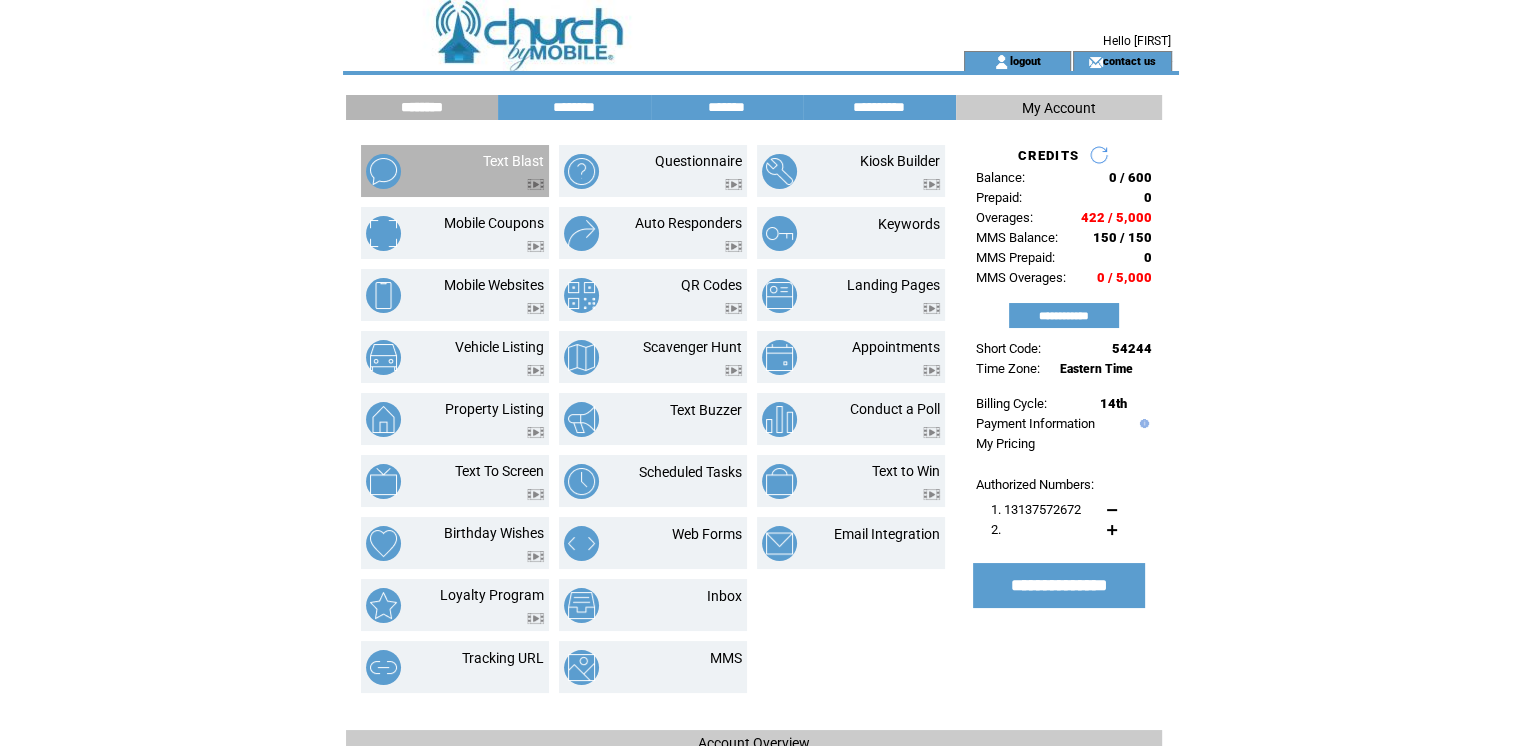 click on "Text Blast" at bounding box center (490, 171) 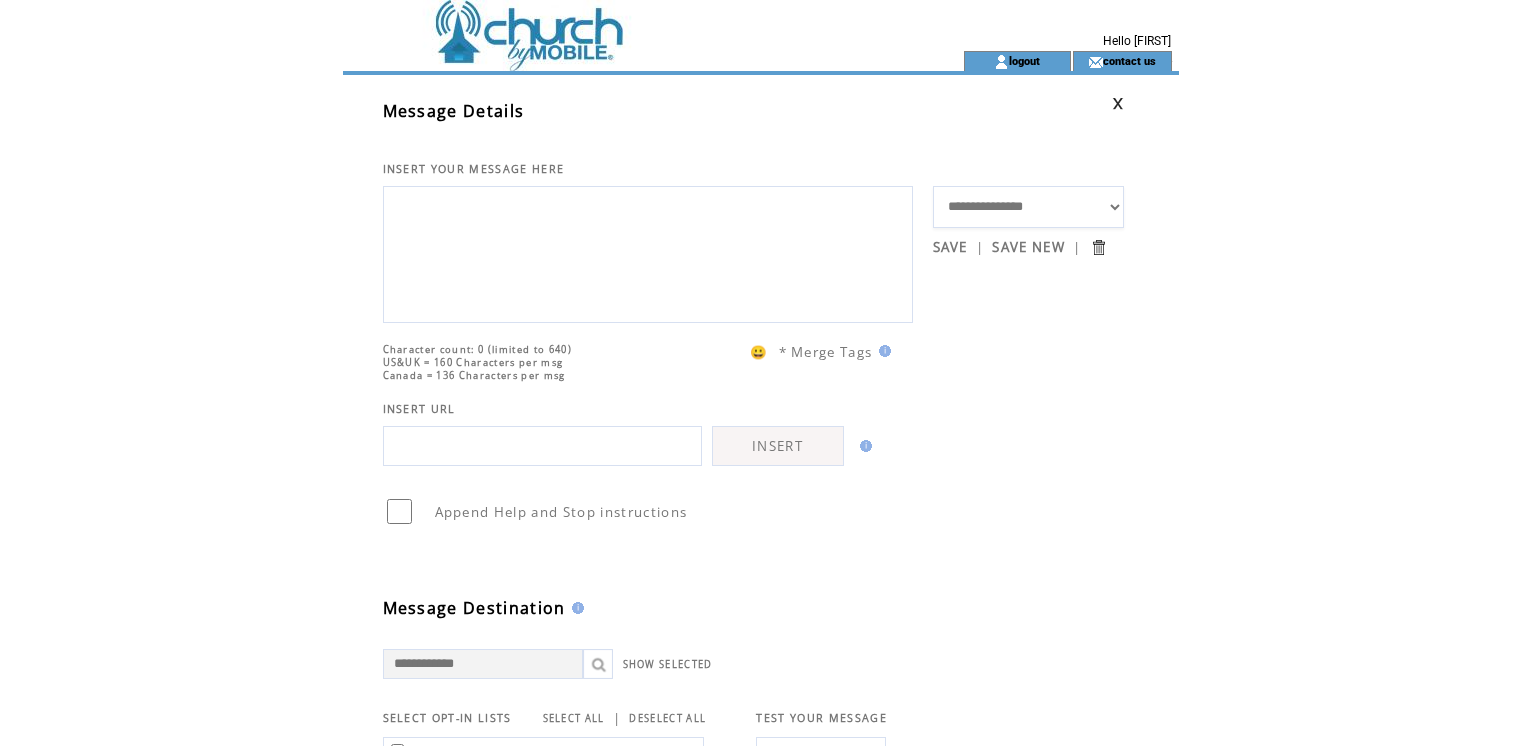 scroll, scrollTop: 0, scrollLeft: 0, axis: both 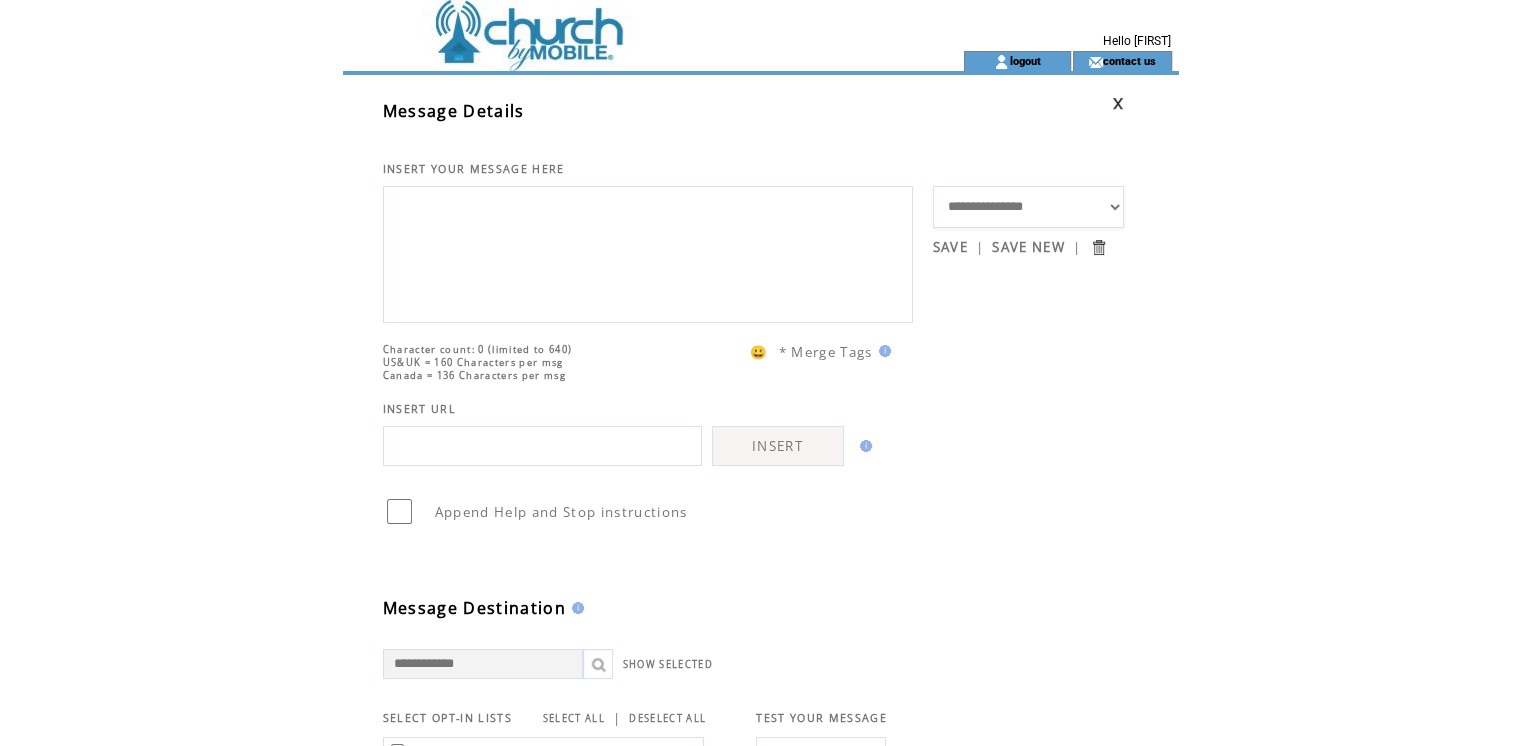 click at bounding box center (648, 252) 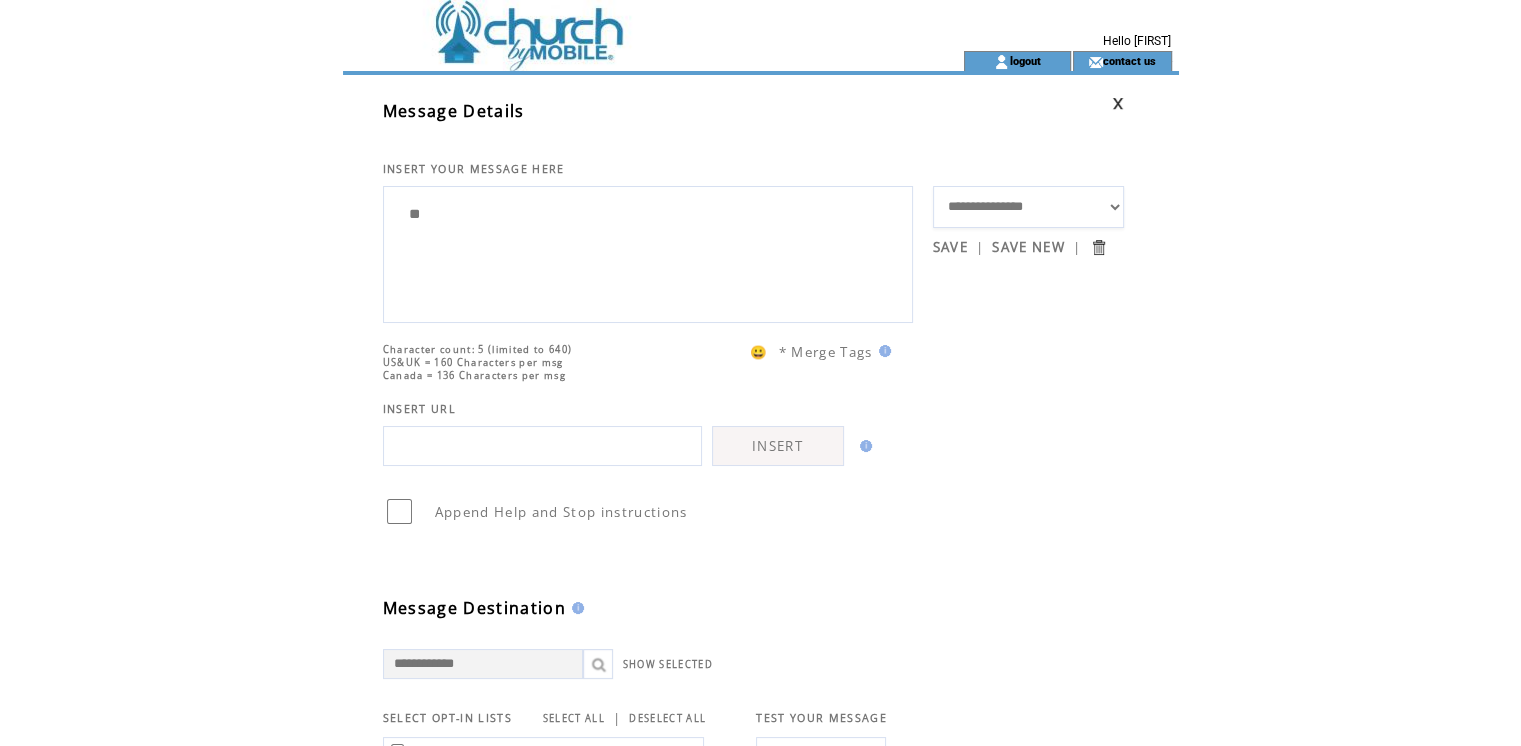 type on "*" 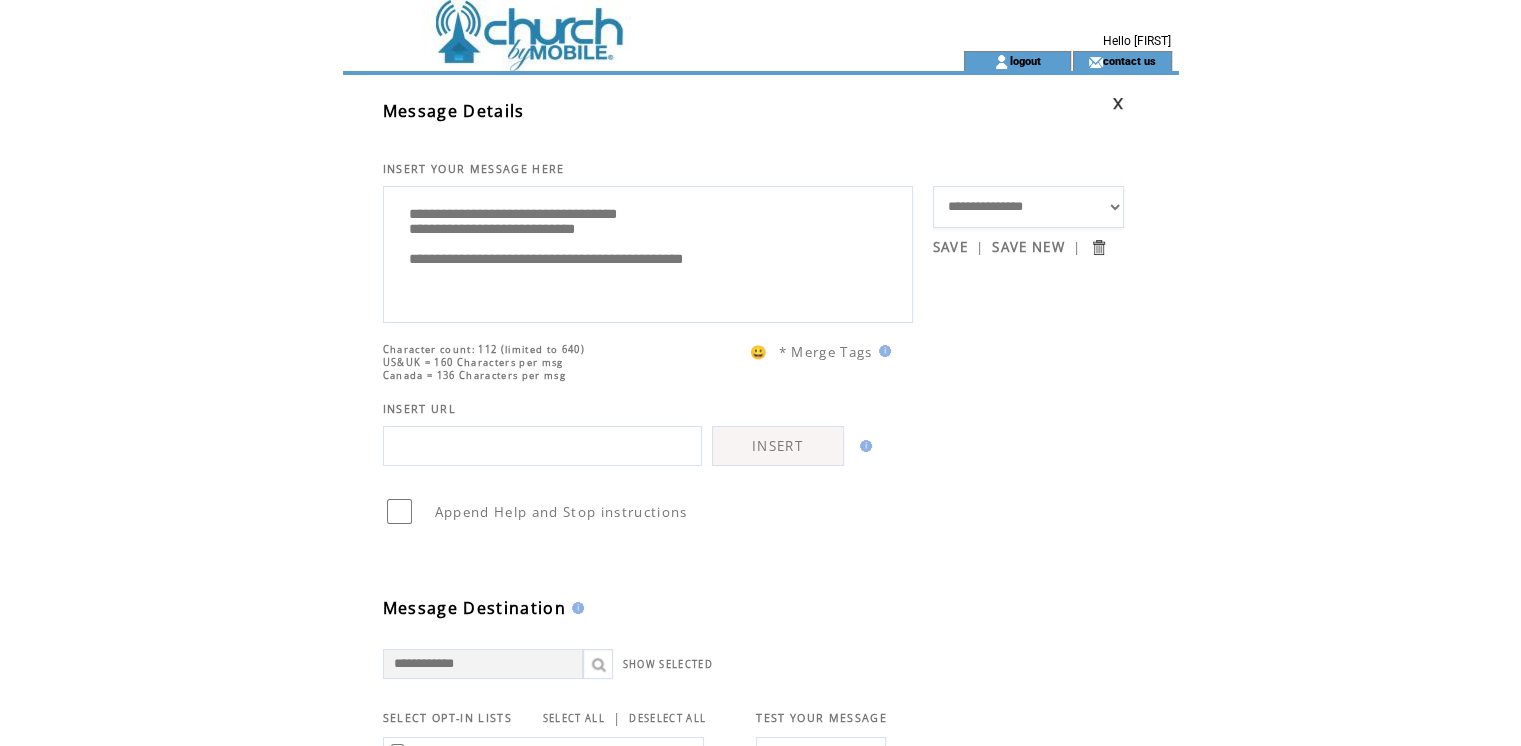 click on "**********" at bounding box center (648, 252) 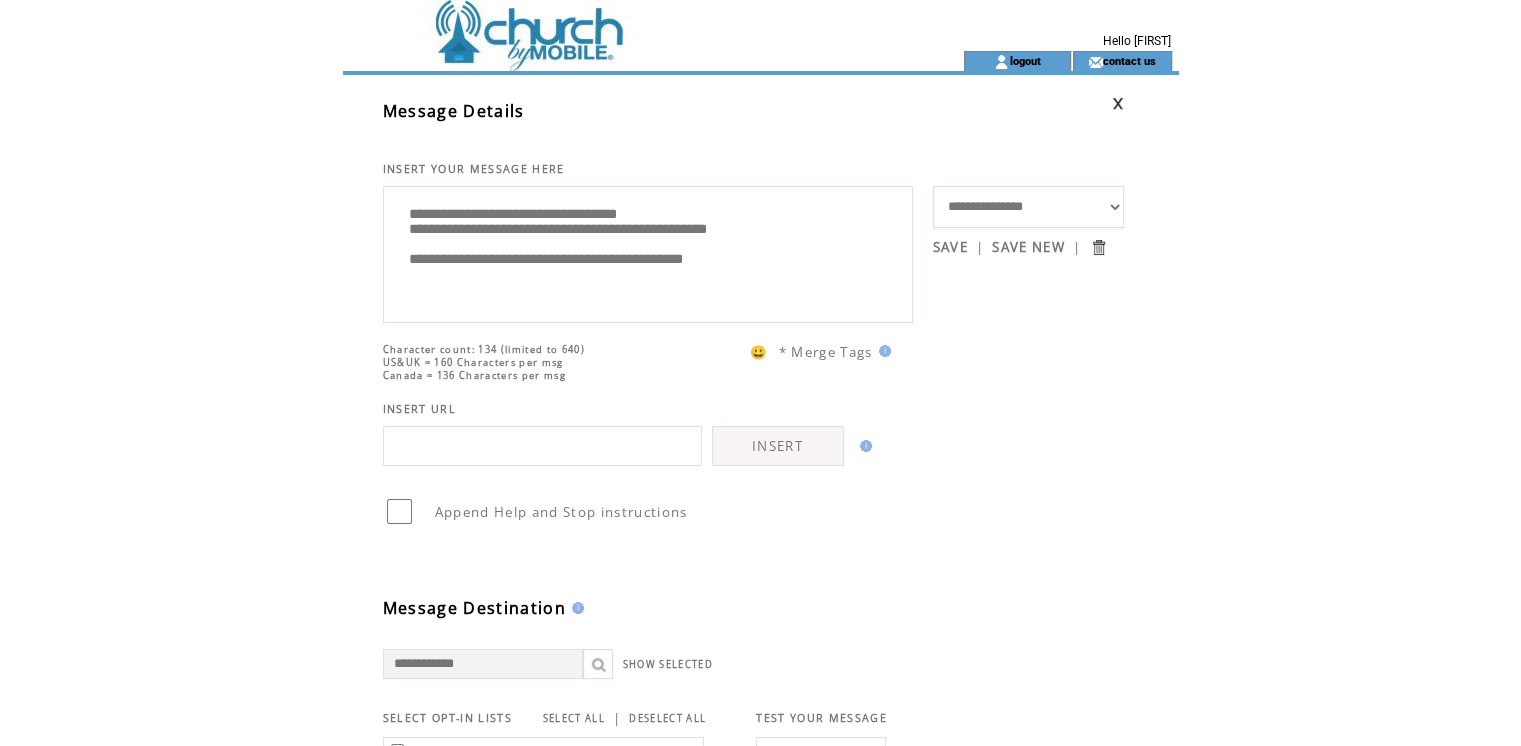 click on "**********" at bounding box center [648, 252] 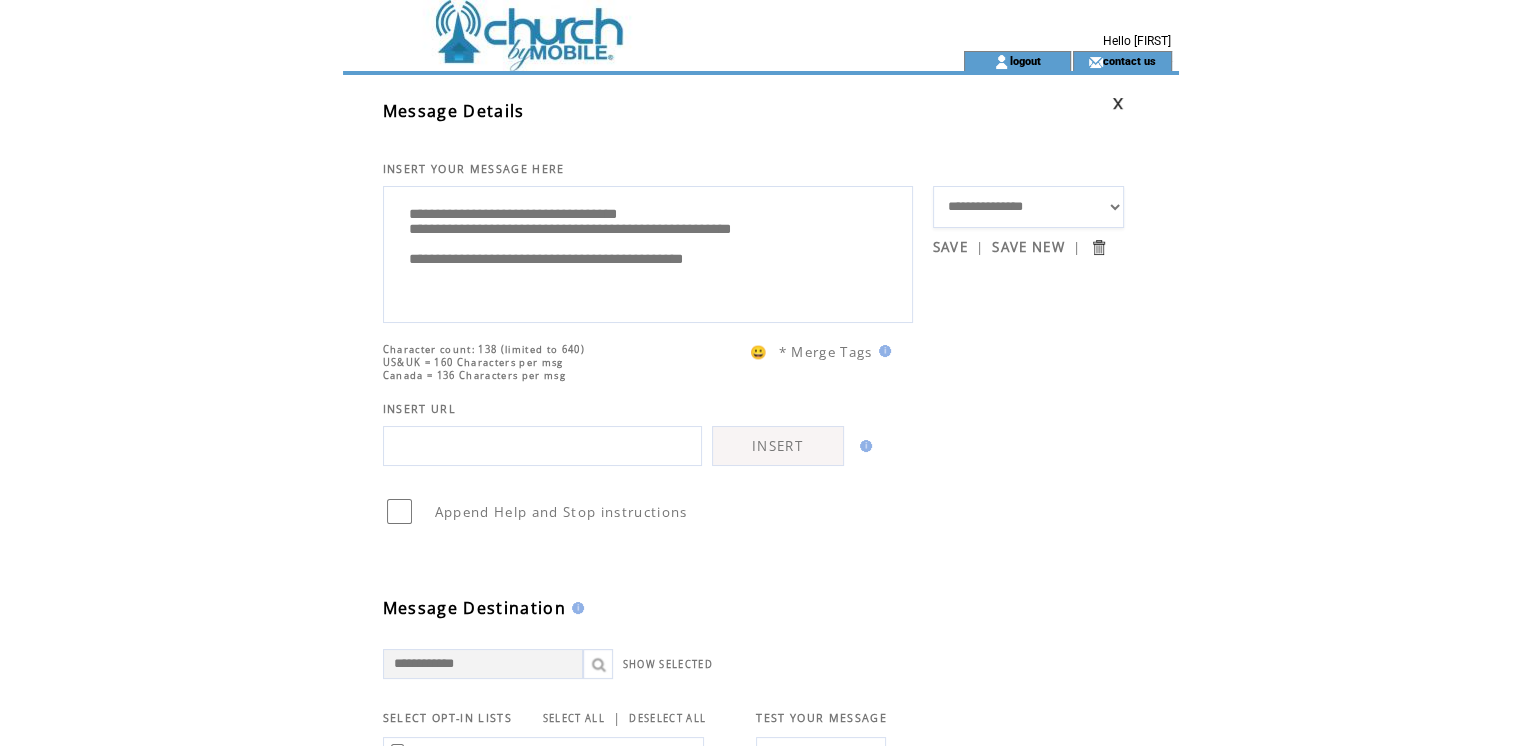 click on "**********" at bounding box center (648, 252) 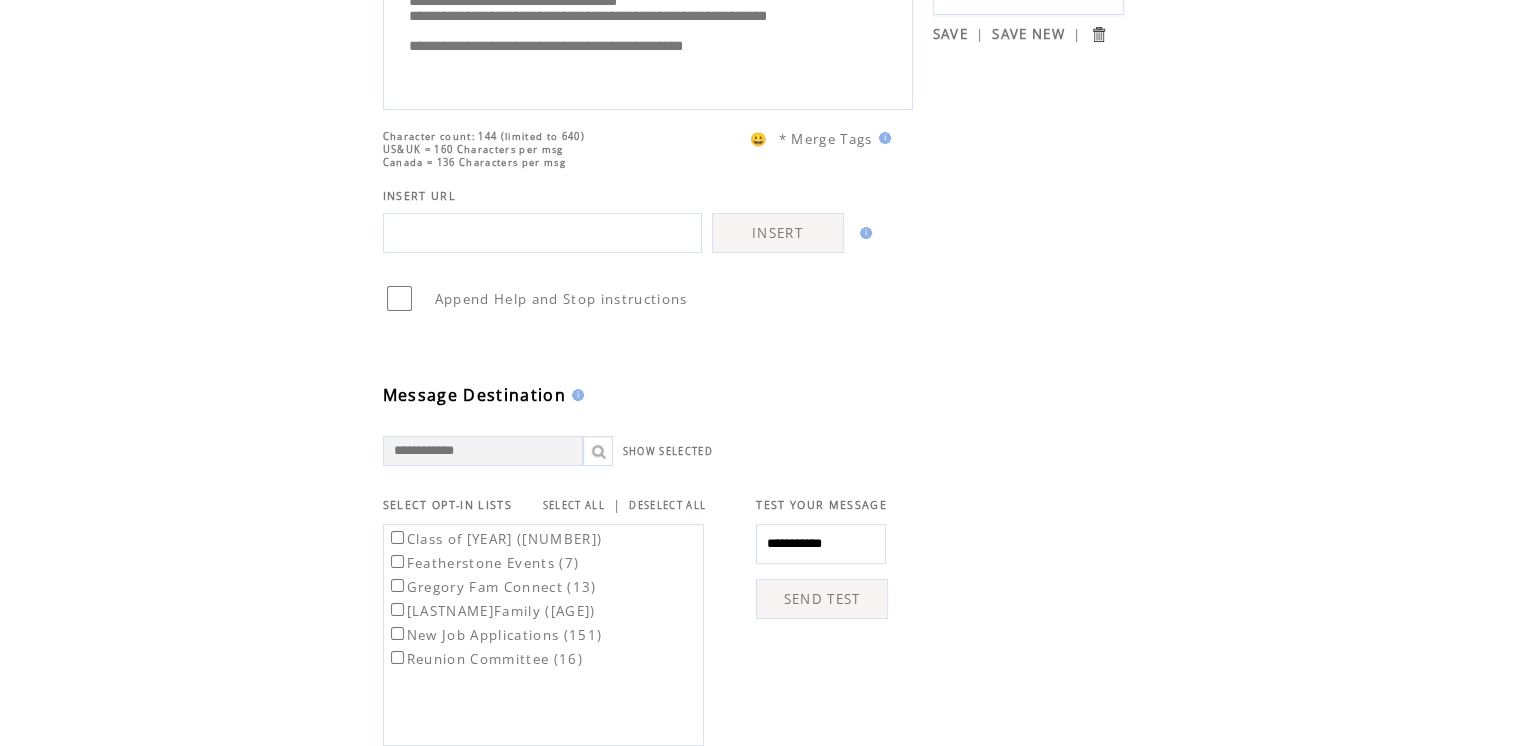 scroll, scrollTop: 247, scrollLeft: 0, axis: vertical 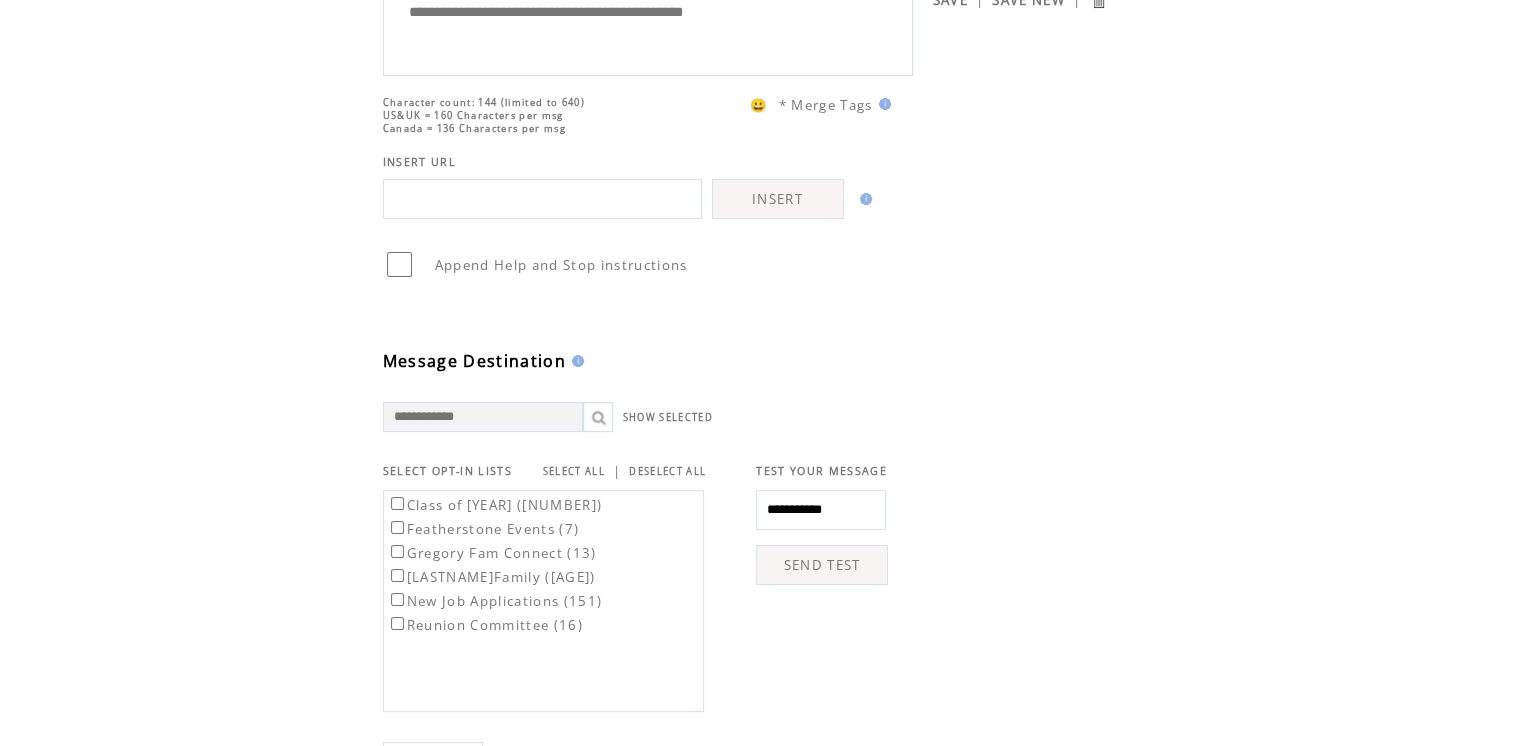 type on "**********" 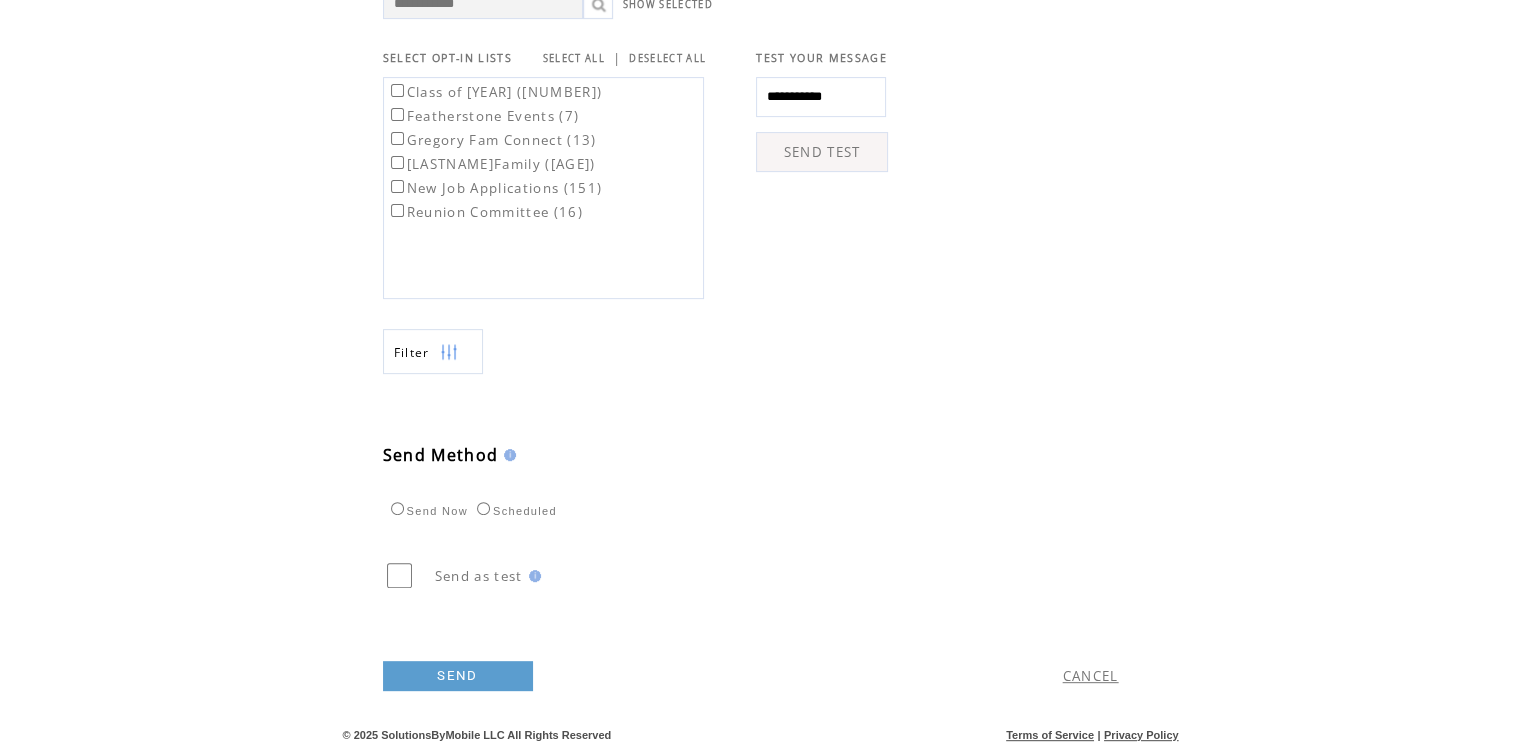 scroll, scrollTop: 691, scrollLeft: 0, axis: vertical 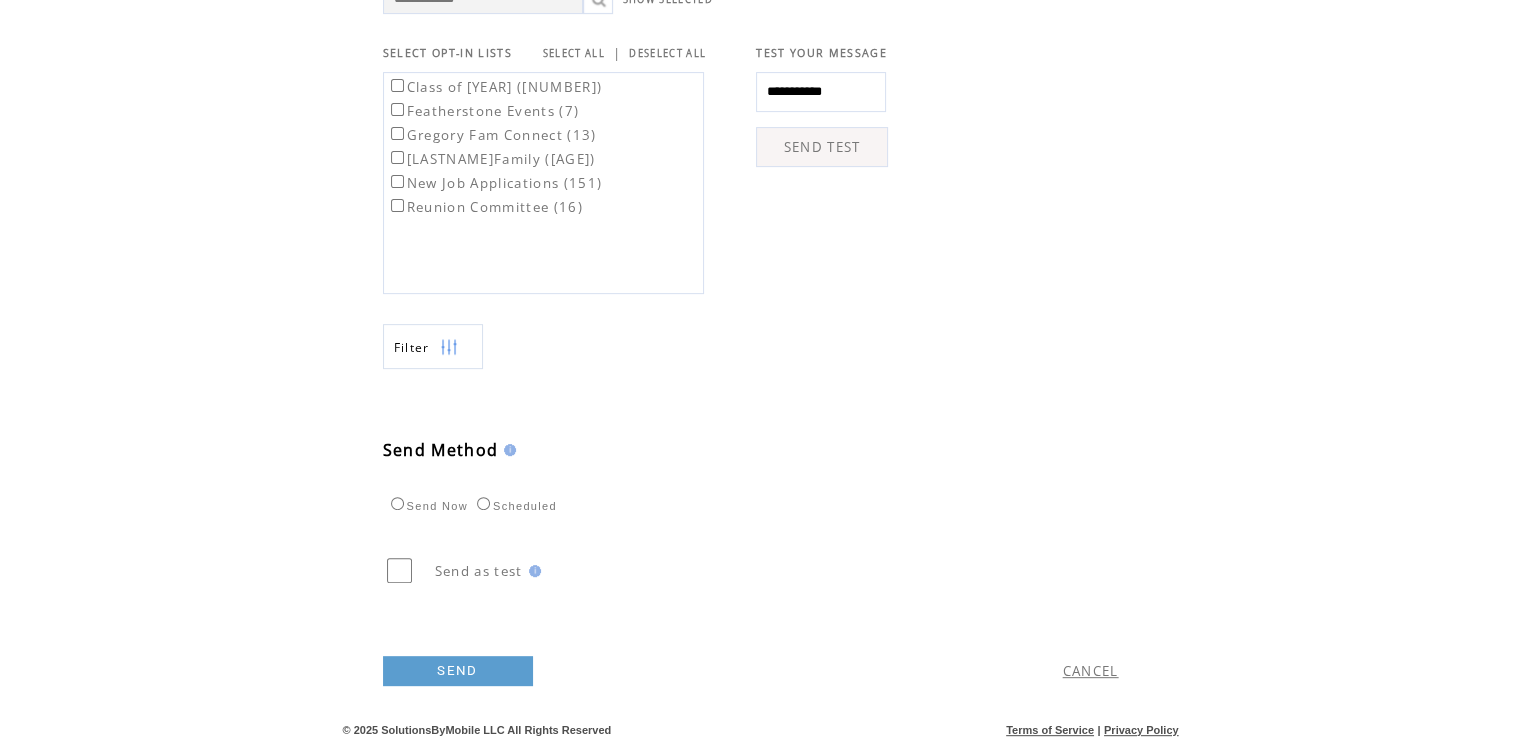 click on "SEND" at bounding box center [458, 671] 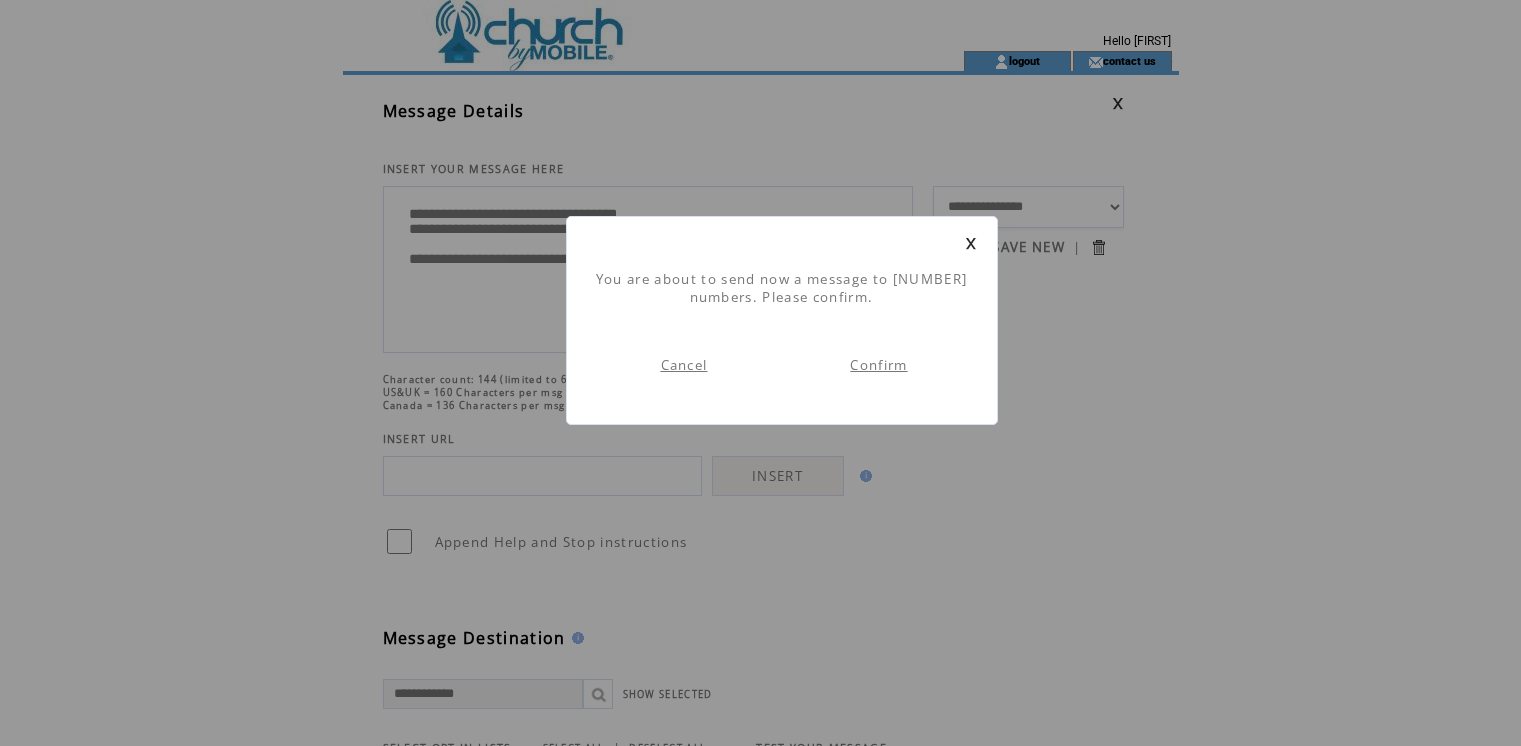 scroll, scrollTop: 0, scrollLeft: 0, axis: both 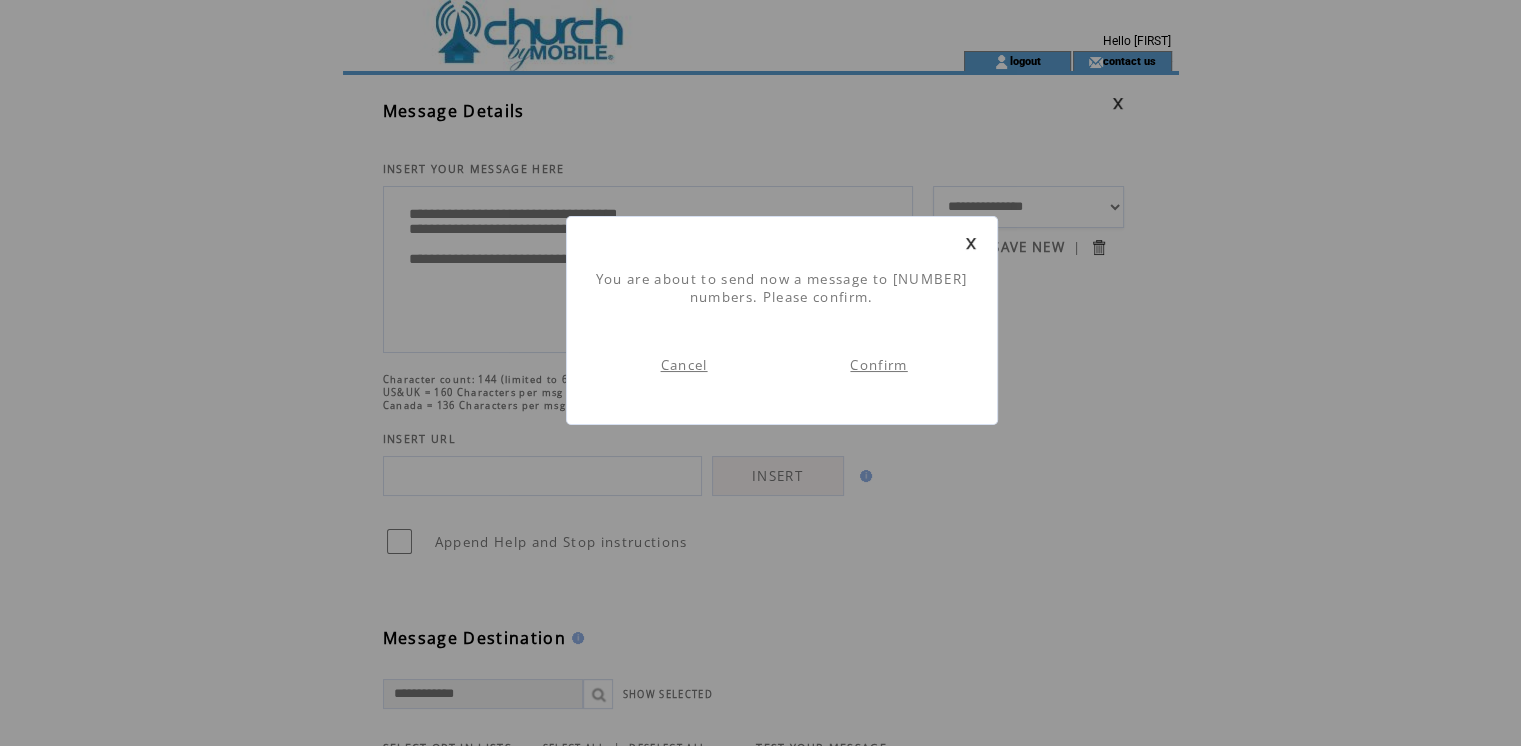 click on "Confirm" at bounding box center (878, 365) 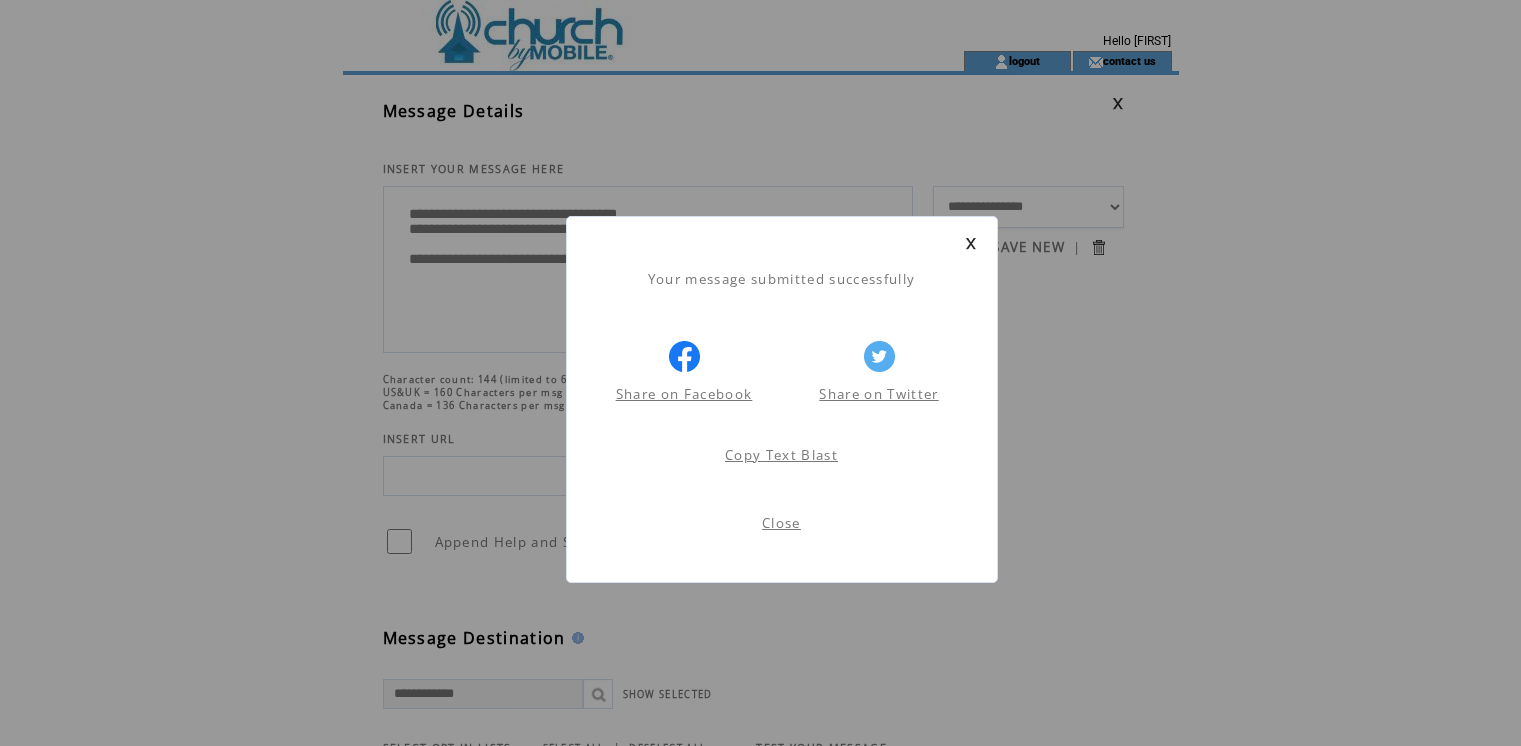 scroll, scrollTop: 0, scrollLeft: 0, axis: both 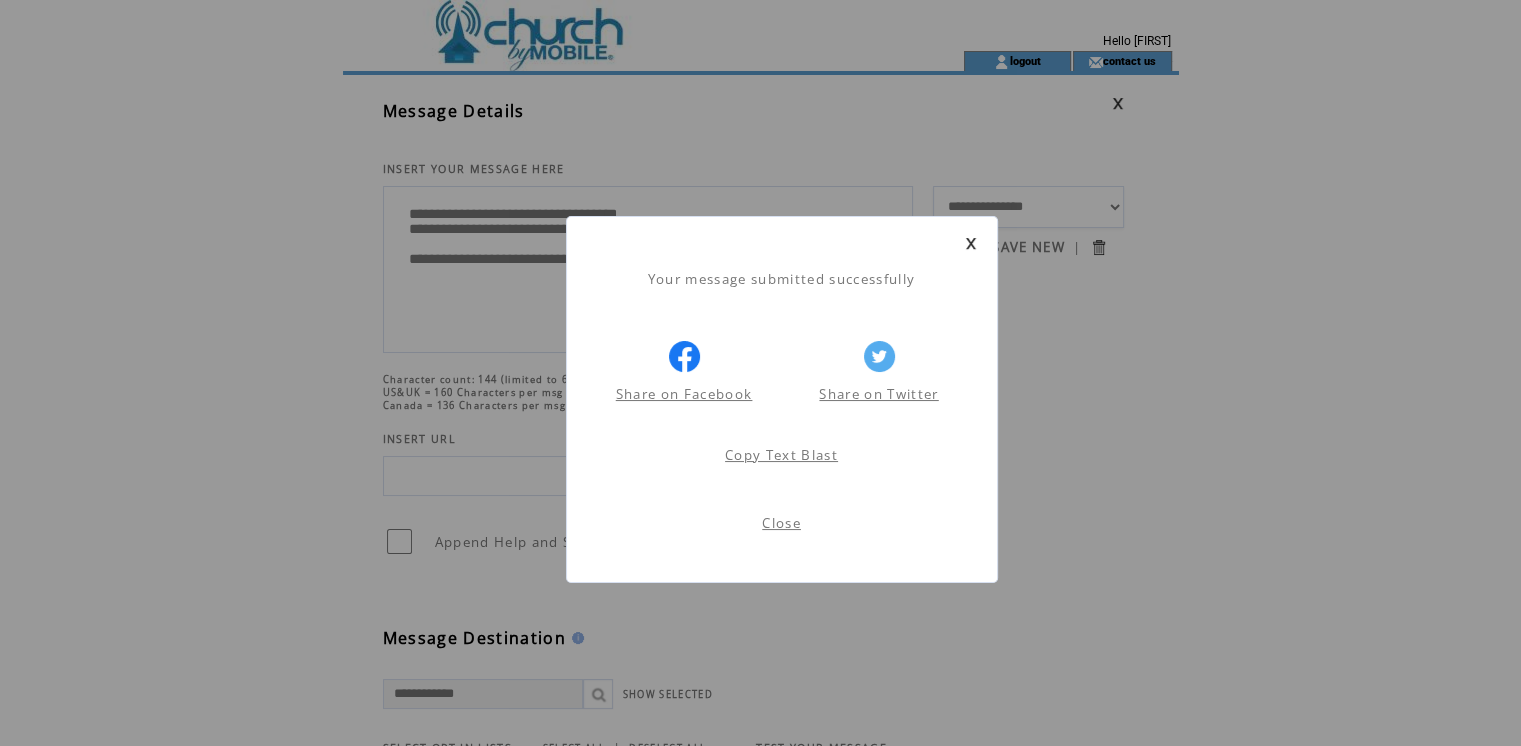 click on "Close" at bounding box center [781, 523] 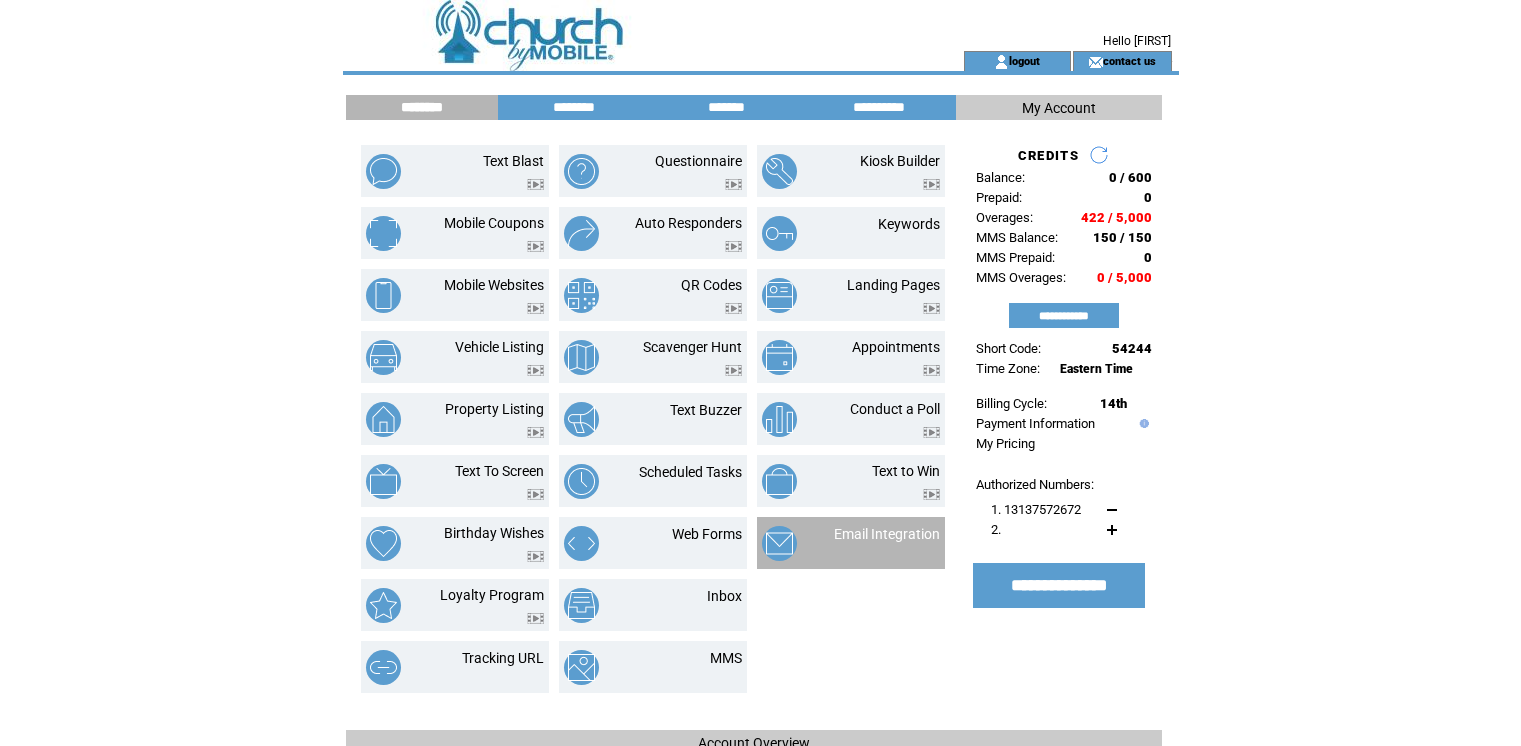 scroll, scrollTop: 0, scrollLeft: 0, axis: both 